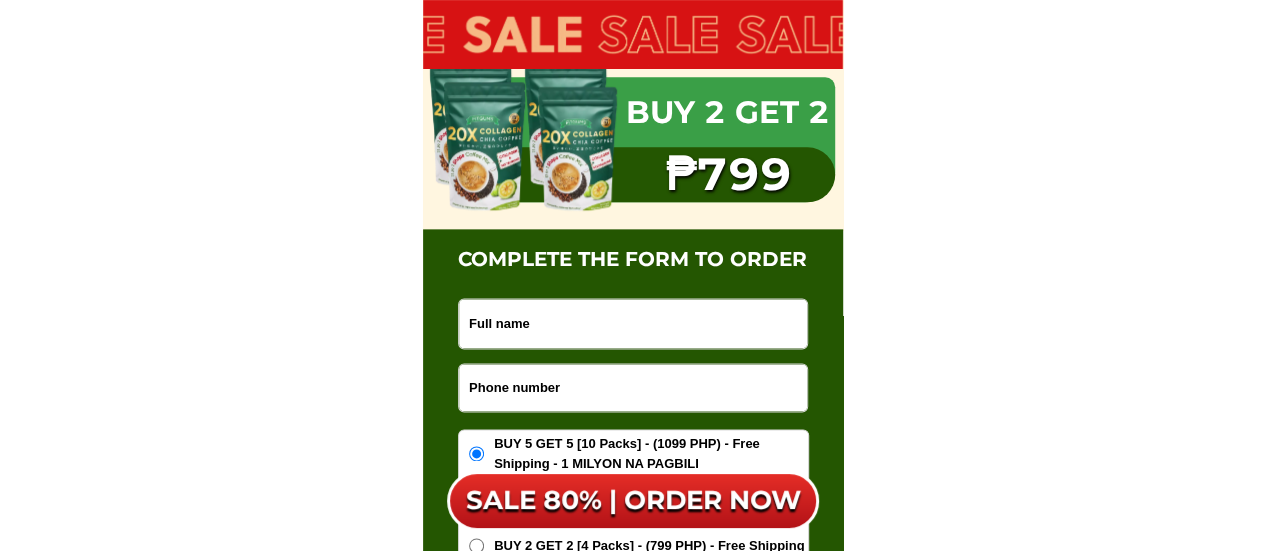 scroll, scrollTop: 12614, scrollLeft: 0, axis: vertical 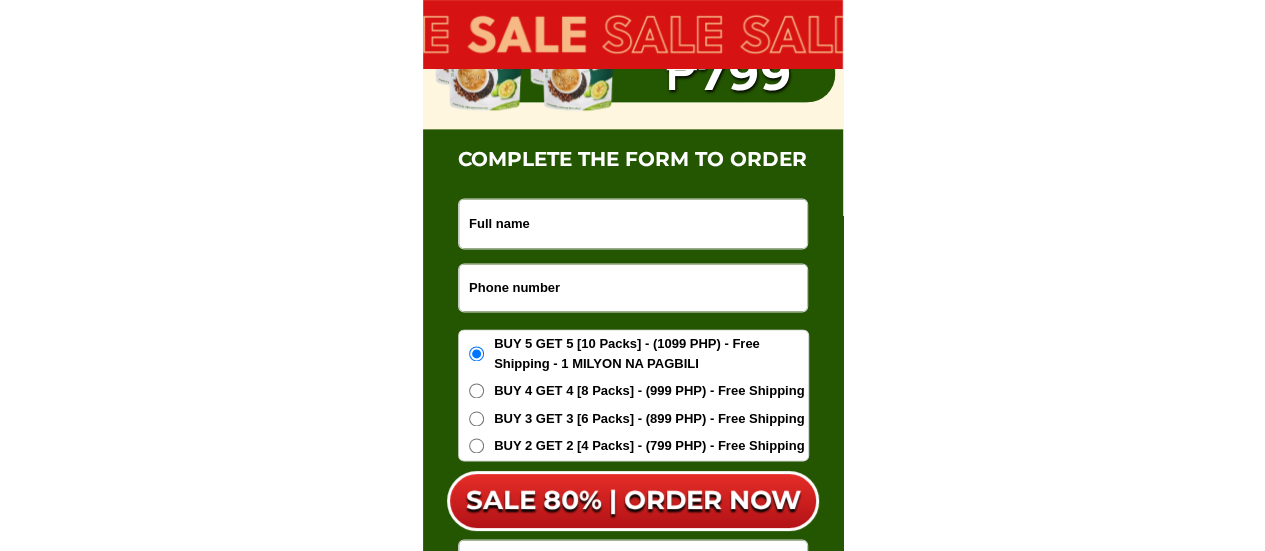 click at bounding box center (633, 287) 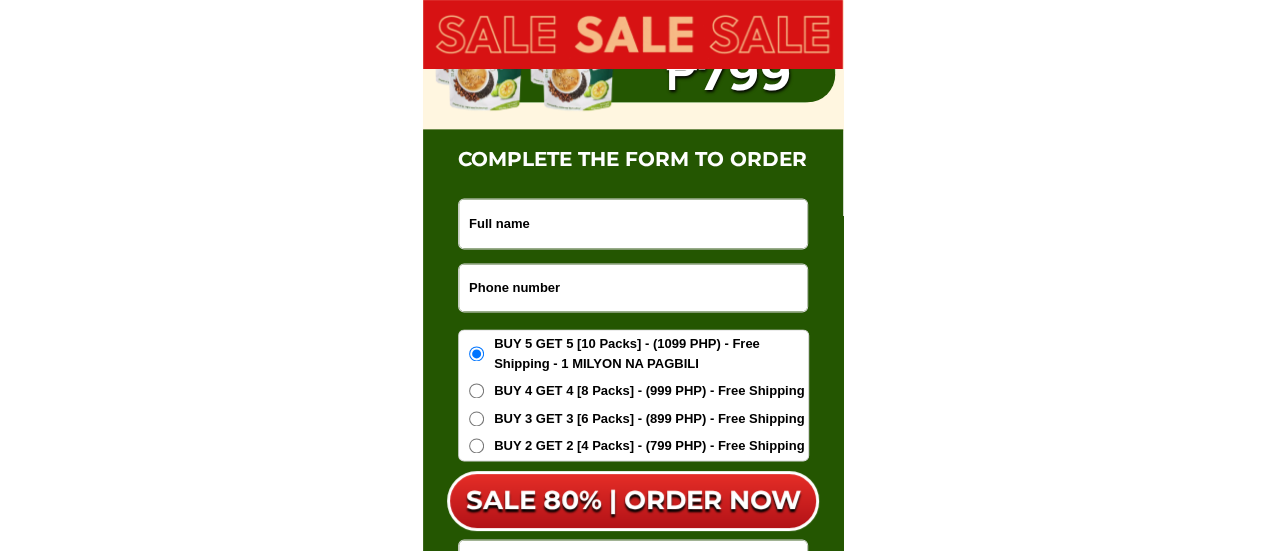 paste on "[PHONE]" 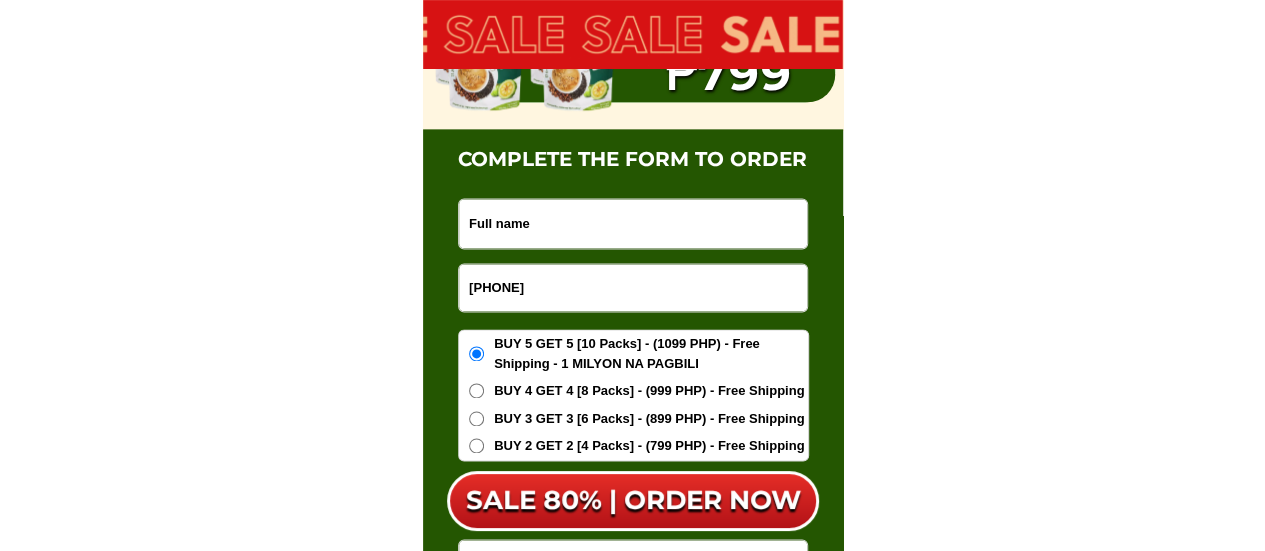type on "[PHONE]" 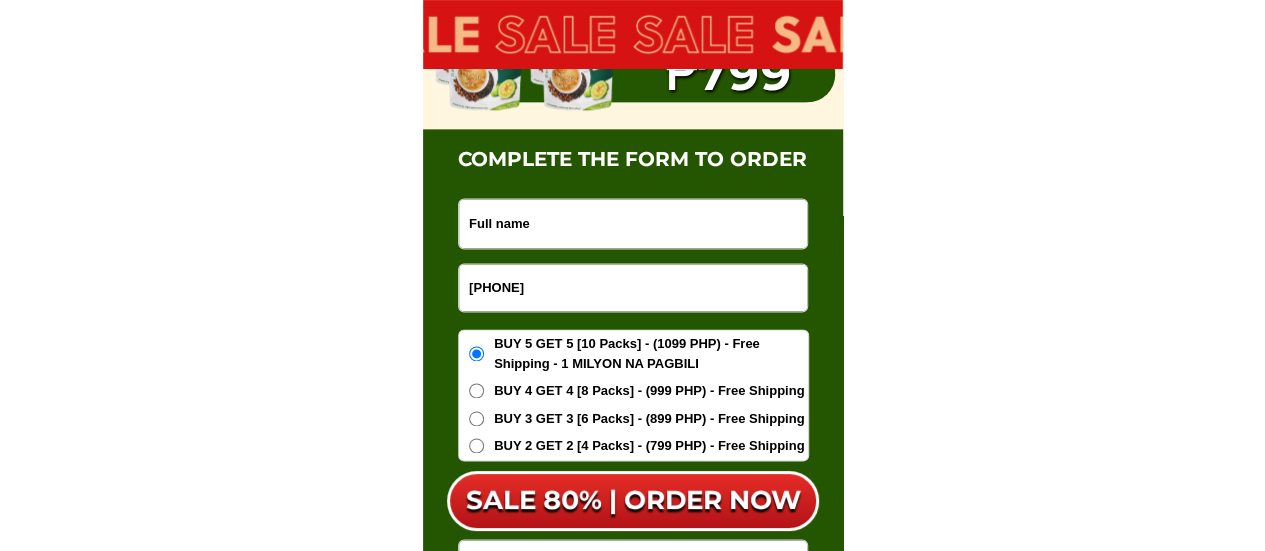 click at bounding box center [633, 223] 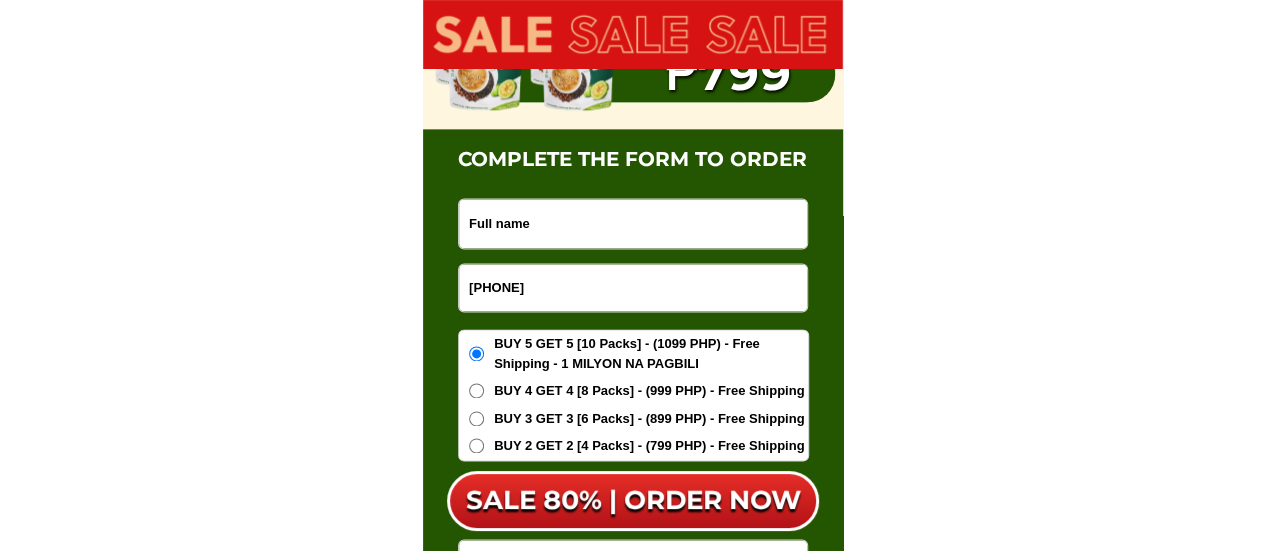paste on "Jenifer Ibañez" 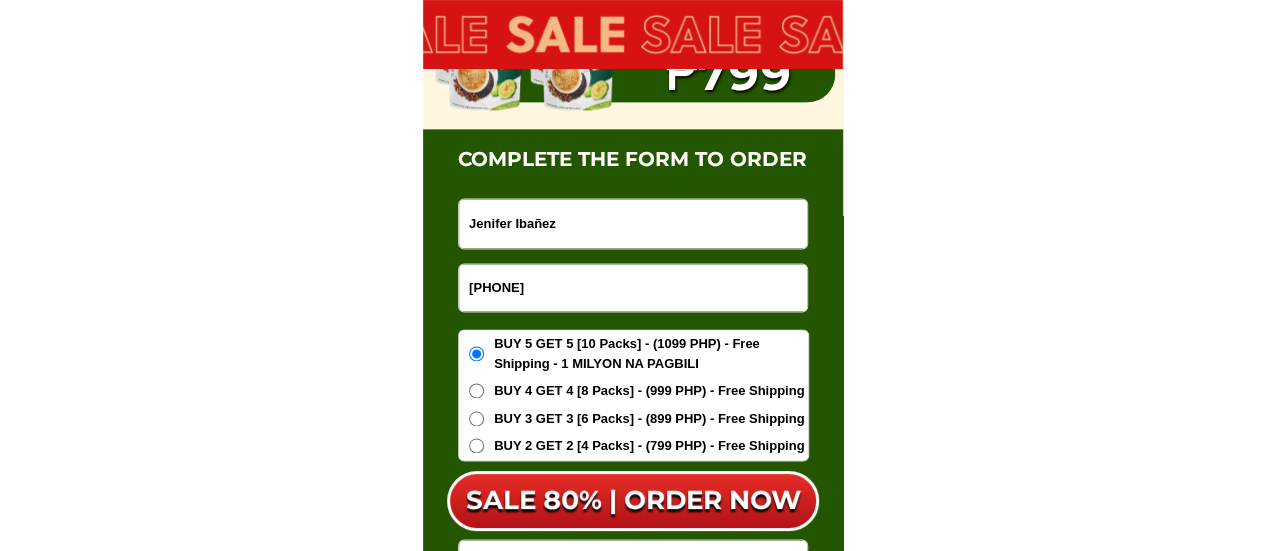 type on "Jenifer Ibañez" 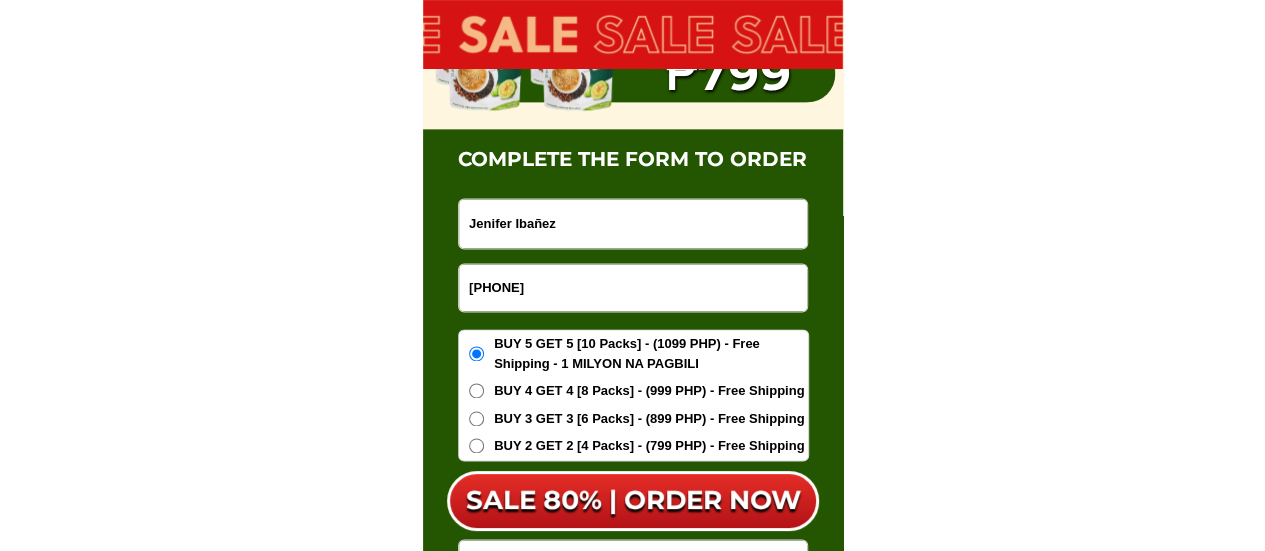click on "20X COLLAGEN CHIA COFFEE Recommended by Rosemarie Tan Slim Body Bright Skin The most favorite coffee product in Japan SALE 80% OFF - ORDER NOW!! 1099₱ Results of some customers after 1 month of use Changes of Mr. Victor Intal after 1 month of using Fitgums Coffee Kylie Padilla has successfully lost weight Body Slimming 1 month of use Our customers' process of using Fitgums Chia Coffee Losing 8 -15KG Burn body fat Confident Cut extra calories Nice skin and good health The amount of arm and leg fat has decreased 100% Robusta Coffee Provide Energy:" at bounding box center (633, -5264) 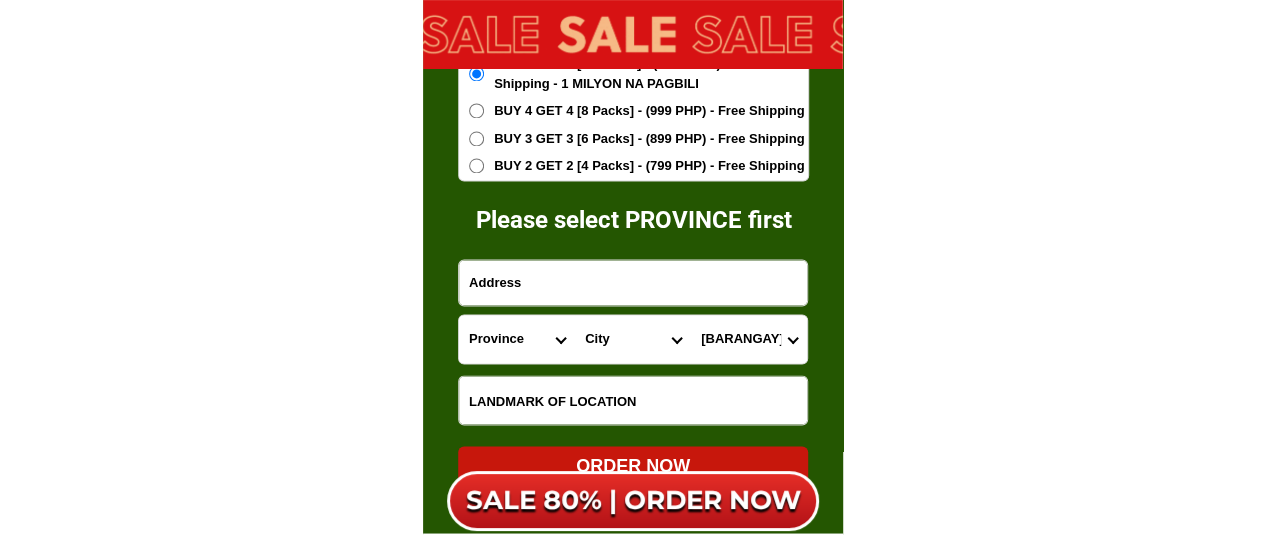 scroll, scrollTop: 12914, scrollLeft: 0, axis: vertical 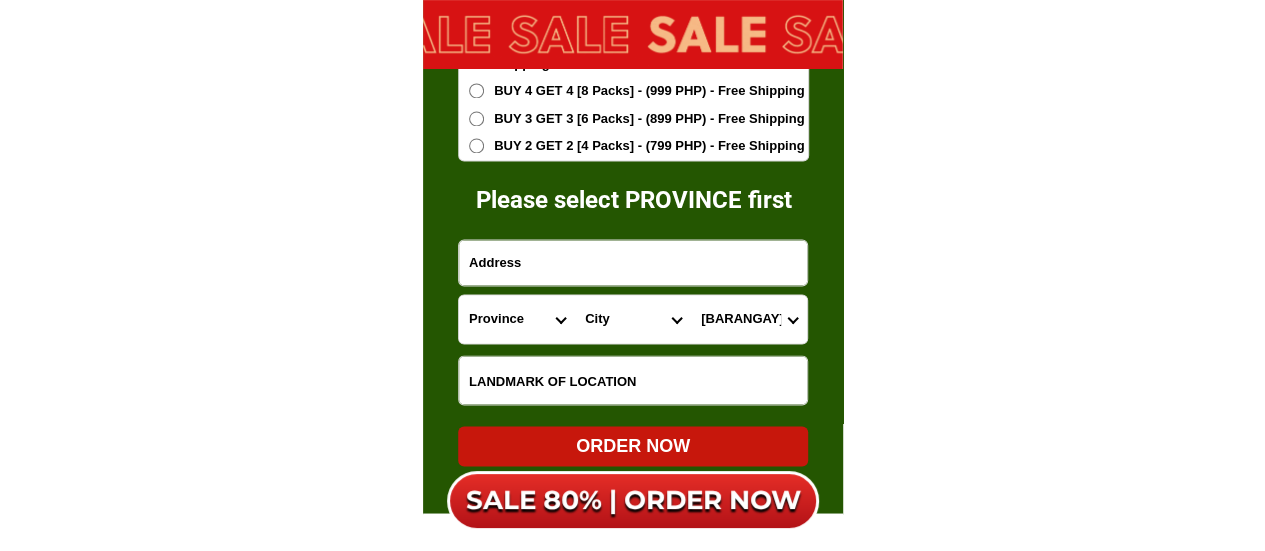 click on "BUY 2 GET 2 [4 Packs] - (799 PHP) - Free Shipping" at bounding box center (476, 145) 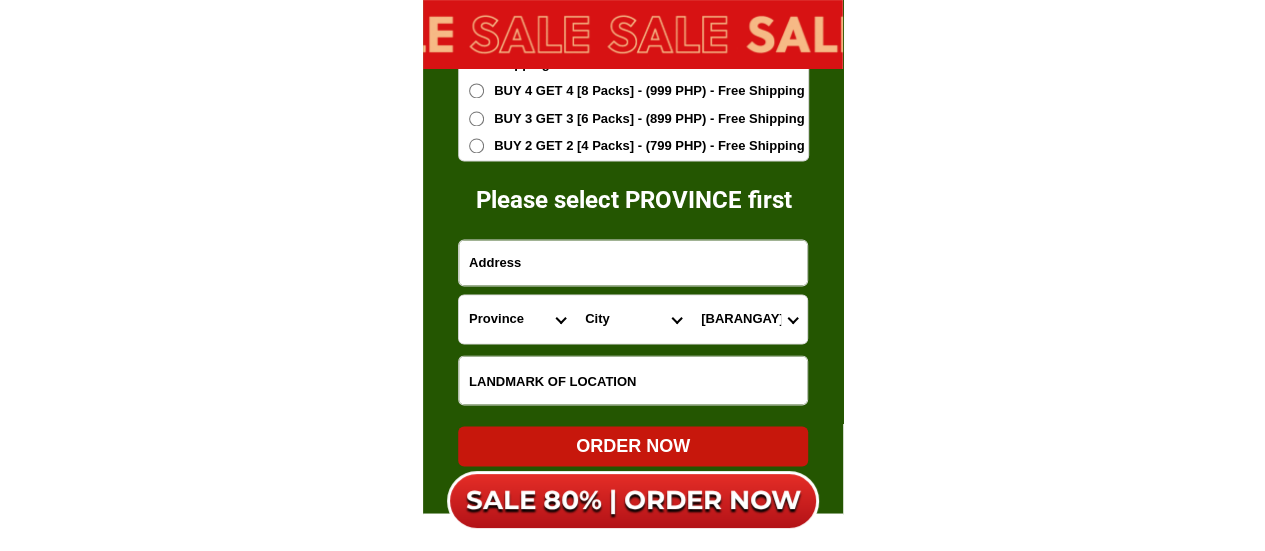 radio on "true" 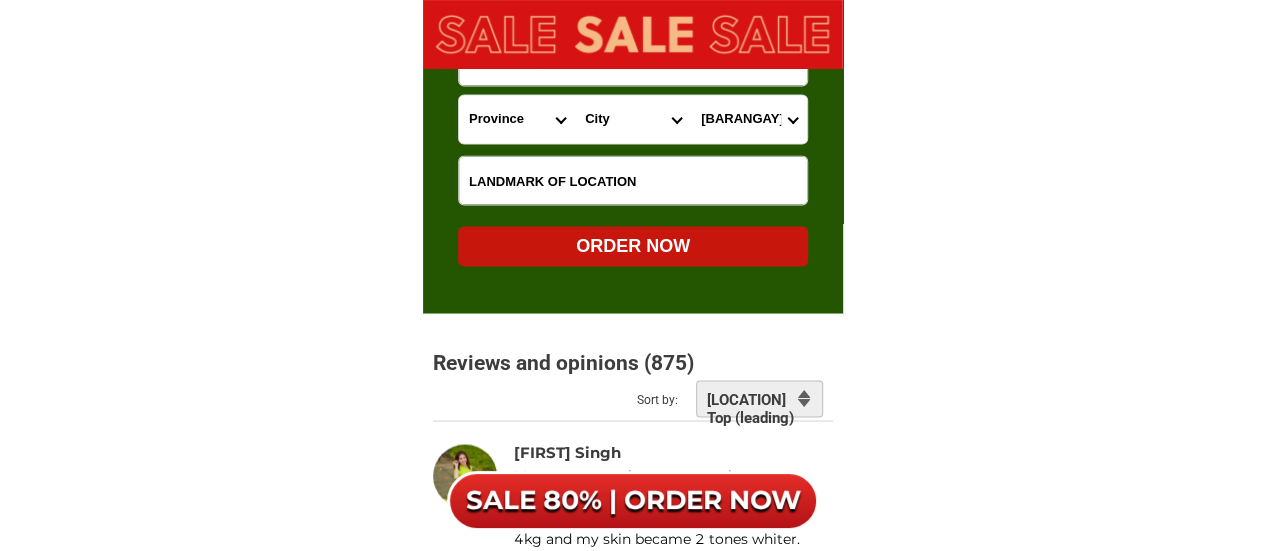 scroll, scrollTop: 13014, scrollLeft: 0, axis: vertical 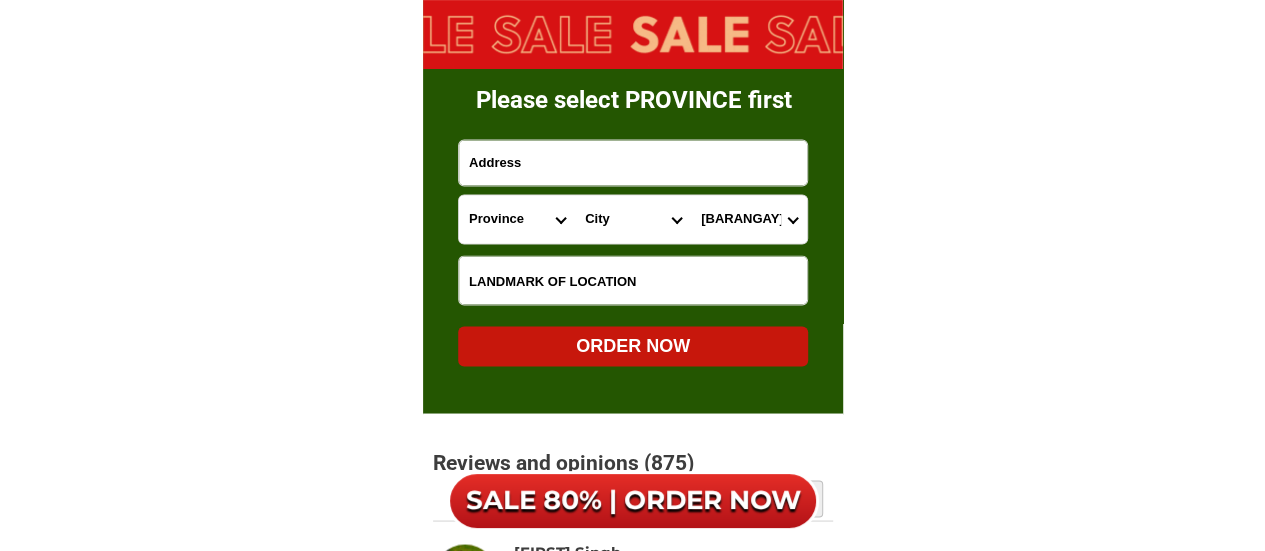 click at bounding box center [633, 162] 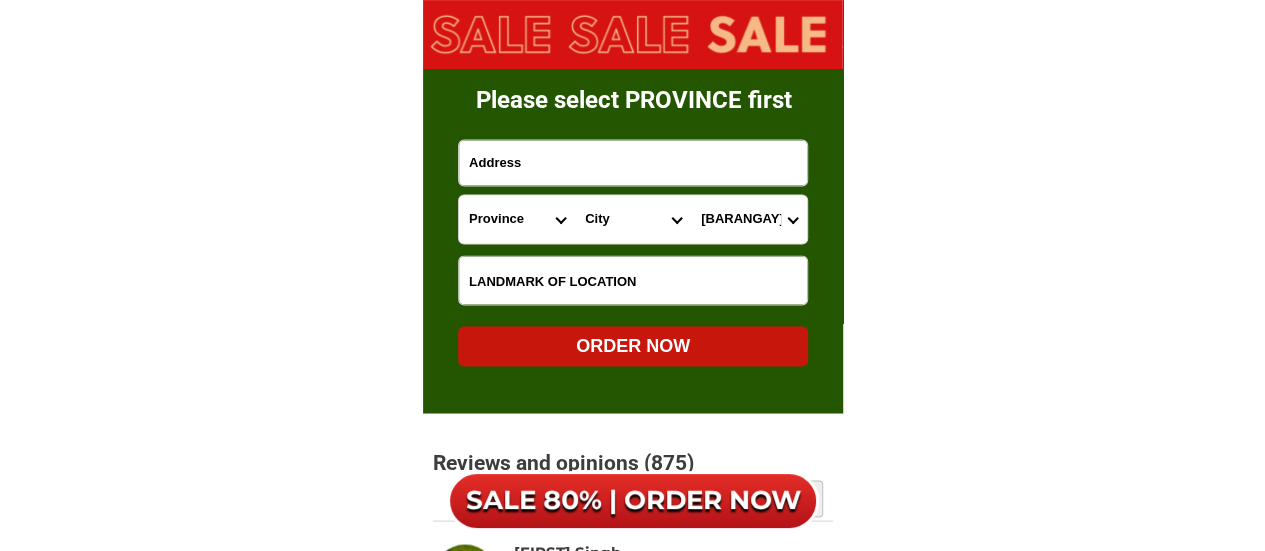 paste on "[BARANGAY] poblacion taytay" 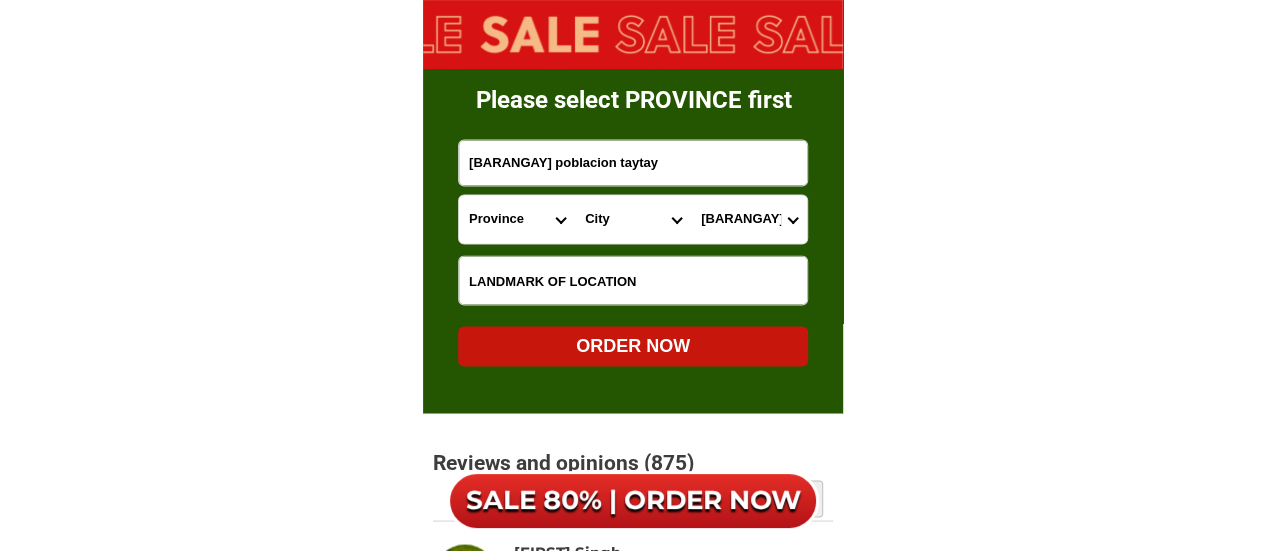 type on "[BARANGAY] poblacion taytay" 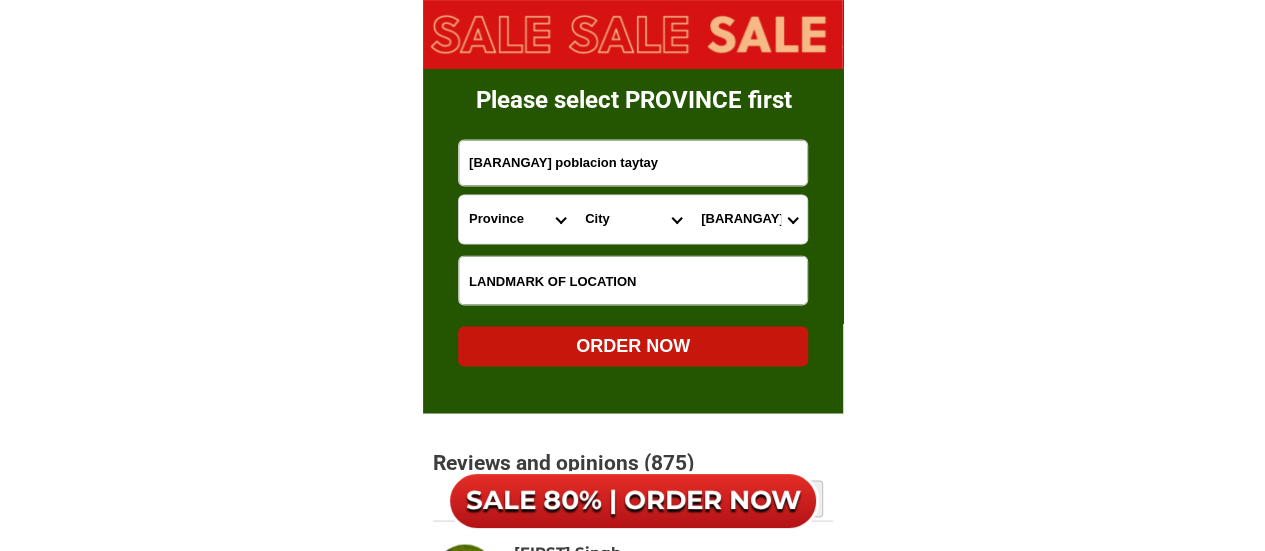 click on "Day 0 The skin is dull andthe wrinkles are obvious Day 14 Skin texture is more even,wrinkles are reduced Day 30 Natural" at bounding box center [632, -5664] 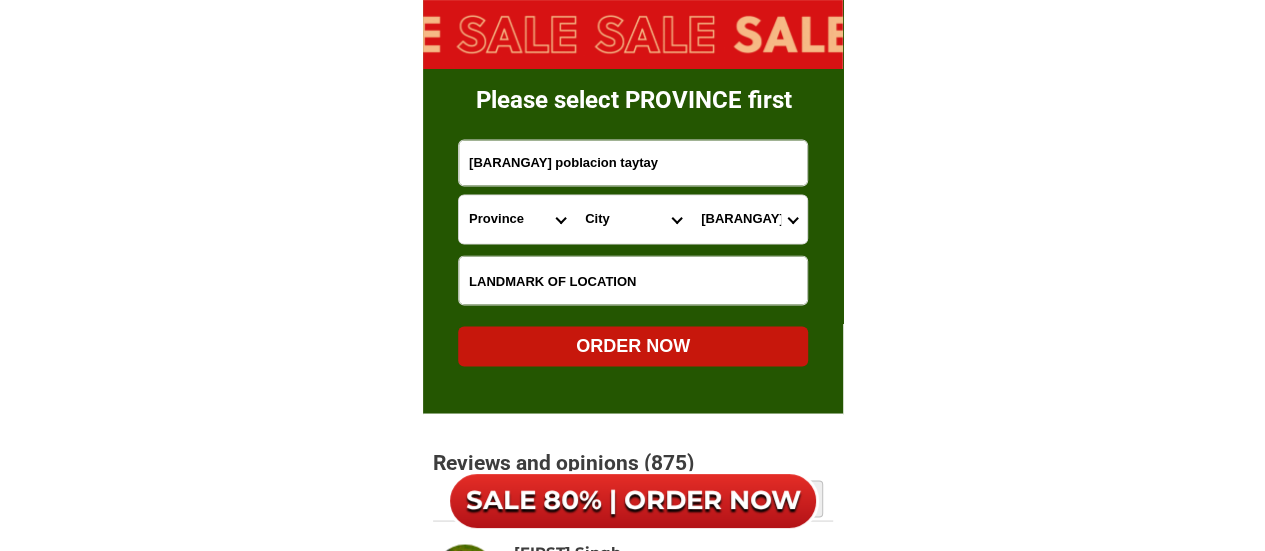 click on "[PROVINCE] Abra [PROVINCE] Agusan-del-norte [PROVINCE] Agusan-del-sur [PROVINCE] Aklan [PROVINCE] Albay [PROVINCE] Antique [PROVINCE] Apayao [PROVINCE] Aurora [PROVINCE] Basilan [PROVINCE] Bataan [PROVINCE] Batanes [PROVINCE] Batangas [PROVINCE] Benguet [PROVINCE] Biliran [PROVINCE] Bohol [PROVINCE] Bukidnon [PROVINCE] Bulacan [PROVINCE] Cagayan [PROVINCE] Camarines-norte [PROVINCE] Camarines-sur [PROVINCE] Camiguin [PROVINCE] Capiz [PROVINCE] Catanduanes [PROVINCE] Cavite [PROVINCE] Cebu [PROVINCE] Cotabato [PROVINCE] Davao-de-oro [PROVINCE] Davao-del-norte [PROVINCE] Davao-del-sur [PROVINCE] Davao-occidental [PROVINCE] Davao-oriental [PROVINCE] Dinagat-islands [PROVINCE] Eastern-samar [PROVINCE] Guimaras [PROVINCE] Ifugao [PROVINCE] Ilocos-norte [PROVINCE] Ilocos-sur [PROVINCE] Iloilo [PROVINCE] Isabela [PROVINCE] Kalinga [PROVINCE] La-union [PROVINCE] Laguna [PROVINCE] Lanao-del-norte [PROVINCE] Lanao-del-sur [PROVINCE] Leyte [PROVINCE] Maguindanao [PROVINCE] Marinduque [PROVINCE] Masbate [METRO] Metro-manila [PROVINCE] Misamis-occidental [PROVINCE] Misamis-oriental [PROVINCE] Mountain-province [PROVINCE] Negros-occidental [PROVINCE] Negros-oriental [PROVINCE] Northern-samar [PROVINCE] Nueva-ecija [PROVINCE] Nueva-vizcaya [PROVINCE] Occidental-mindoro [PROVINCE] Oriental-mindoro [PROVINCE] Palawan [PROVINCE] Pampanga [PROVINCE] Pangasinan [PROVINCE] Quezon [PROVINCE] Quirino [PROVINCE] Rizal [PROVINCE] Romblon [PROVINCE] Sarangani [PROVINCE] Siquijor [PROVINCE] Sorsogon [PROVINCE] South-cotabato [PROVINCE] Southern-leyte [PROVINCE] Sultan-kudarat [PROVINCE] Sulu [PROVINCE] Surigao-del-norte [PROVINCE] Surigao-del-sur [PROVINCE] Tarlac [PROVINCE] Tawi-tawi [PROVINCE] Western-samar [PROVINCE] Zambales [PROVINCE] Zamboanga-del-norte [PROVINCE] Zamboanga-del-sur [PROVINCE] Zamboanga-sibugay" at bounding box center (517, 219) 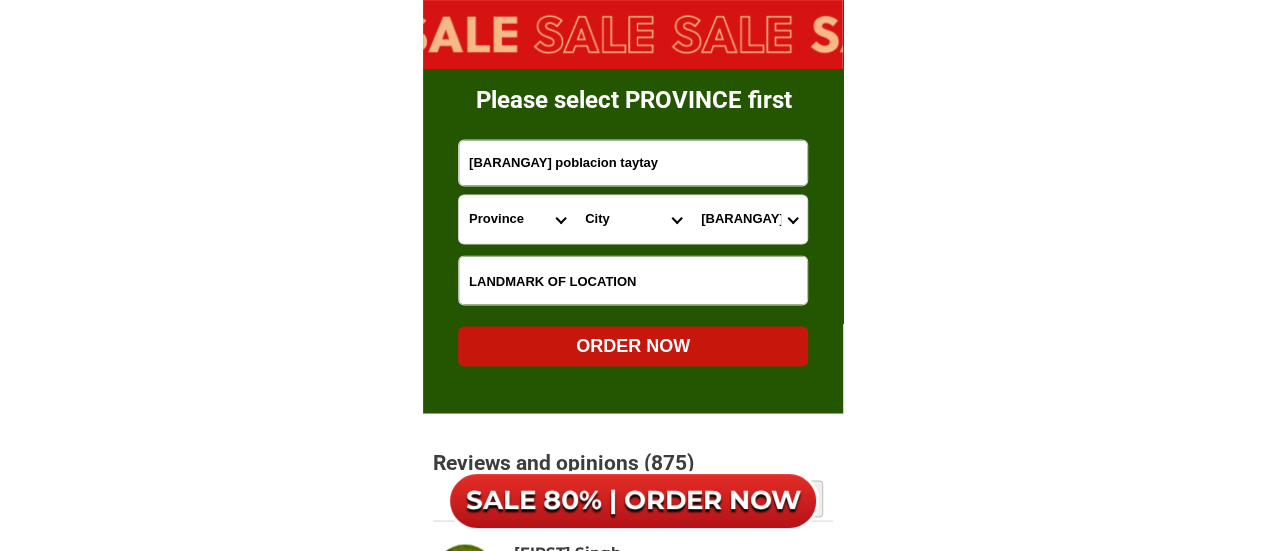 select on "[PHONE]" 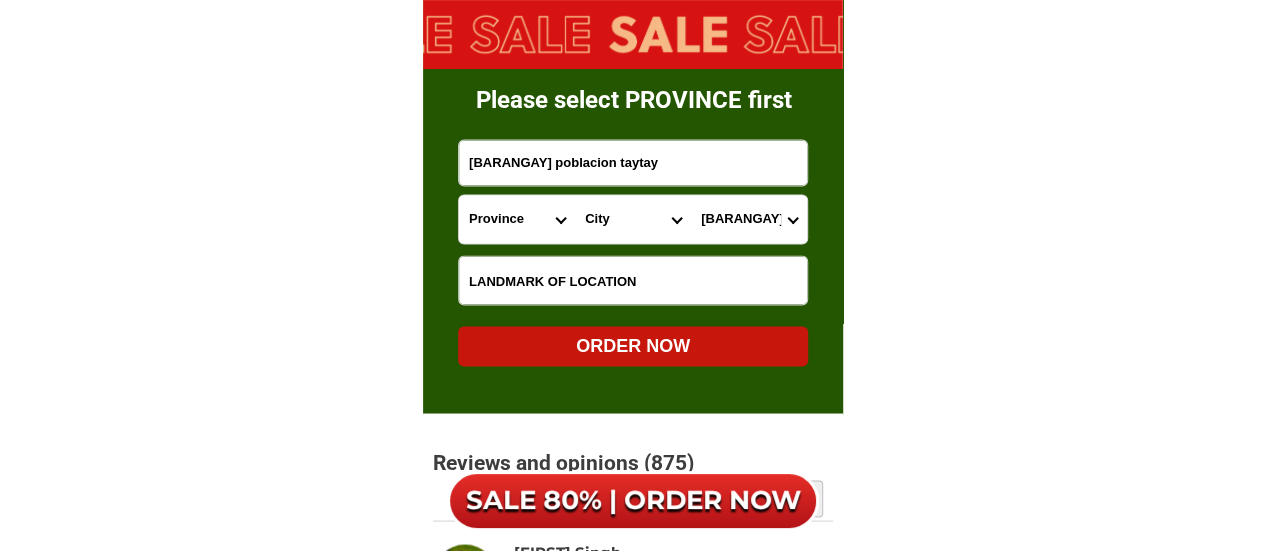 click on "[PROVINCE] Abra [PROVINCE] Agusan-del-norte [PROVINCE] Agusan-del-sur [PROVINCE] Aklan [PROVINCE] Albay [PROVINCE] Antique [PROVINCE] Apayao [PROVINCE] Aurora [PROVINCE] Basilan [PROVINCE] Bataan [PROVINCE] Batanes [PROVINCE] Batangas [PROVINCE] Benguet [PROVINCE] Biliran [PROVINCE] Bohol [PROVINCE] Bukidnon [PROVINCE] Bulacan [PROVINCE] Cagayan [PROVINCE] Camarines-norte [PROVINCE] Camarines-sur [PROVINCE] Camiguin [PROVINCE] Capiz [PROVINCE] Catanduanes [PROVINCE] Cavite [PROVINCE] Cebu [PROVINCE] Cotabato [PROVINCE] Davao-de-oro [PROVINCE] Davao-del-norte [PROVINCE] Davao-del-sur [PROVINCE] Davao-occidental [PROVINCE] Davao-oriental [PROVINCE] Dinagat-islands [PROVINCE] Eastern-samar [PROVINCE] Guimaras [PROVINCE] Ifugao [PROVINCE] Ilocos-norte [PROVINCE] Ilocos-sur [PROVINCE] Iloilo [PROVINCE] Isabela [PROVINCE] Kalinga [PROVINCE] La-union [PROVINCE] Laguna [PROVINCE] Lanao-del-norte [PROVINCE] Lanao-del-sur [PROVINCE] Leyte [PROVINCE] Maguindanao [PROVINCE] Marinduque [PROVINCE] Masbate [METRO] Metro-manila [PROVINCE] Misamis-occidental [PROVINCE] Misamis-oriental [PROVINCE] Mountain-province [PROVINCE] Negros-occidental [PROVINCE] Negros-oriental [PROVINCE] Northern-samar [PROVINCE] Nueva-ecija [PROVINCE] Nueva-vizcaya [PROVINCE] Occidental-mindoro [PROVINCE] Oriental-mindoro [PROVINCE] Palawan [PROVINCE] Pampanga [PROVINCE] Pangasinan [PROVINCE] Quezon [PROVINCE] Quirino [PROVINCE] Rizal [PROVINCE] Romblon [PROVINCE] Sarangani [PROVINCE] Siquijor [PROVINCE] Sorsogon [PROVINCE] South-cotabato [PROVINCE] Southern-leyte [PROVINCE] Sultan-kudarat [PROVINCE] Sulu [PROVINCE] Surigao-del-norte [PROVINCE] Surigao-del-sur [PROVINCE] Tarlac [PROVINCE] Tawi-tawi [PROVINCE] Western-samar [PROVINCE] Zambales [PROVINCE] Zamboanga-del-norte [PROVINCE] Zamboanga-del-sur [PROVINCE] Zamboanga-sibugay" at bounding box center (517, 219) 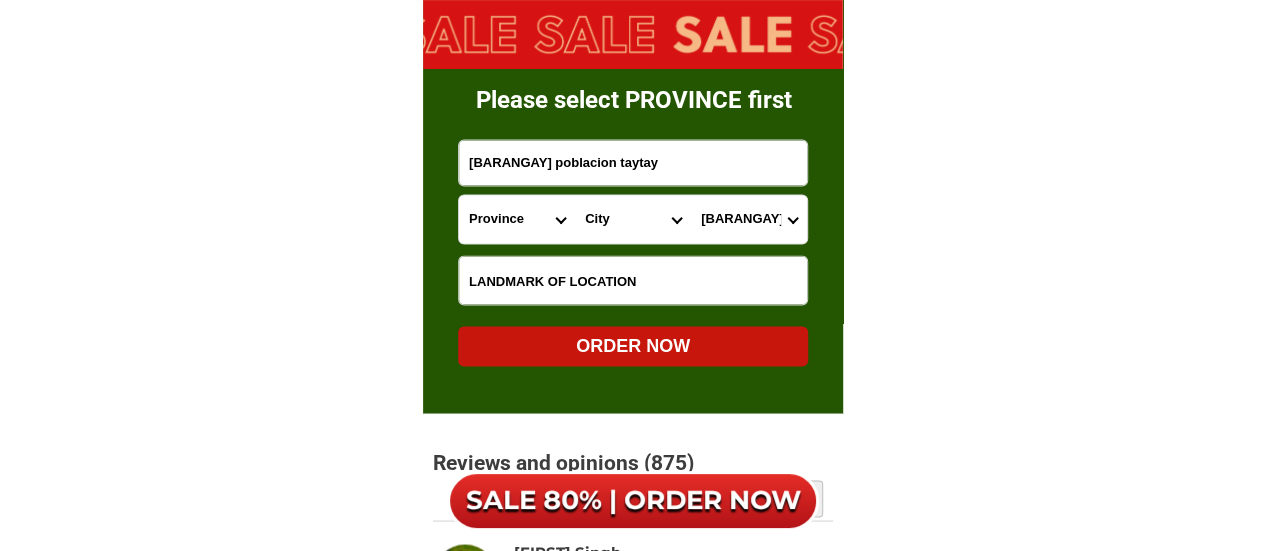 click on "City Aborlan Agutaya Araceli Balabac Bataraza Brookes-point Busuanga Cagayancillo Coron Culion Cuyo Dumaran El-nido Linapacan Narra Palawan-kalayaan Palawan-magsaysay Palawan-quezon Palawan-rizal Palawan-roxas Palawan-san-vicente Palawan-taytay Puerto-princesa-city Sofronio-espanola" at bounding box center (633, 219) 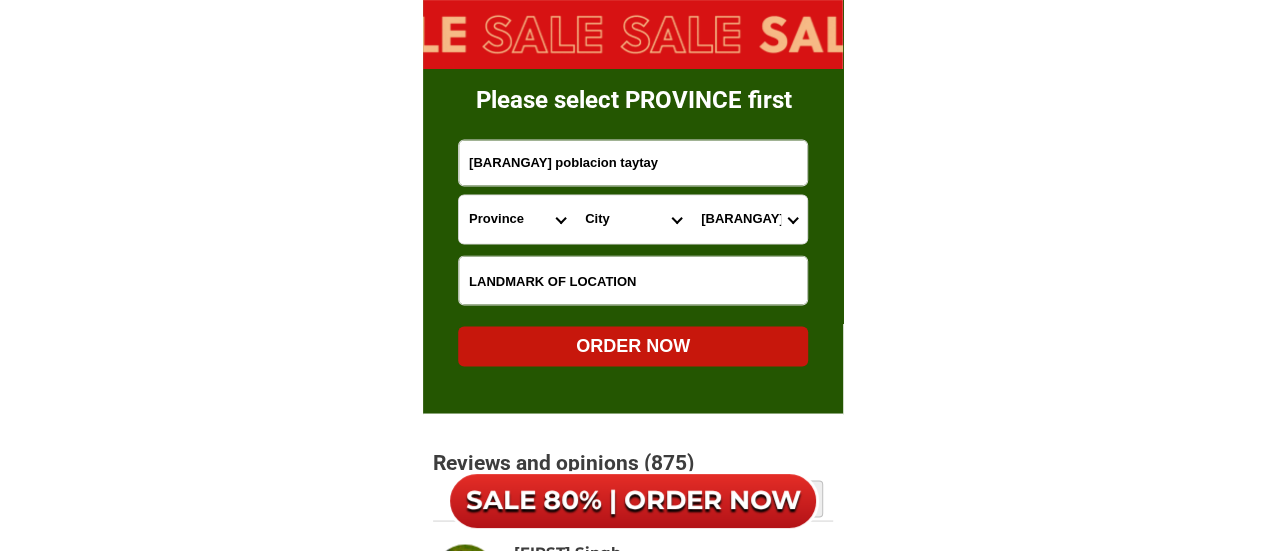 select on "[PHONE]" 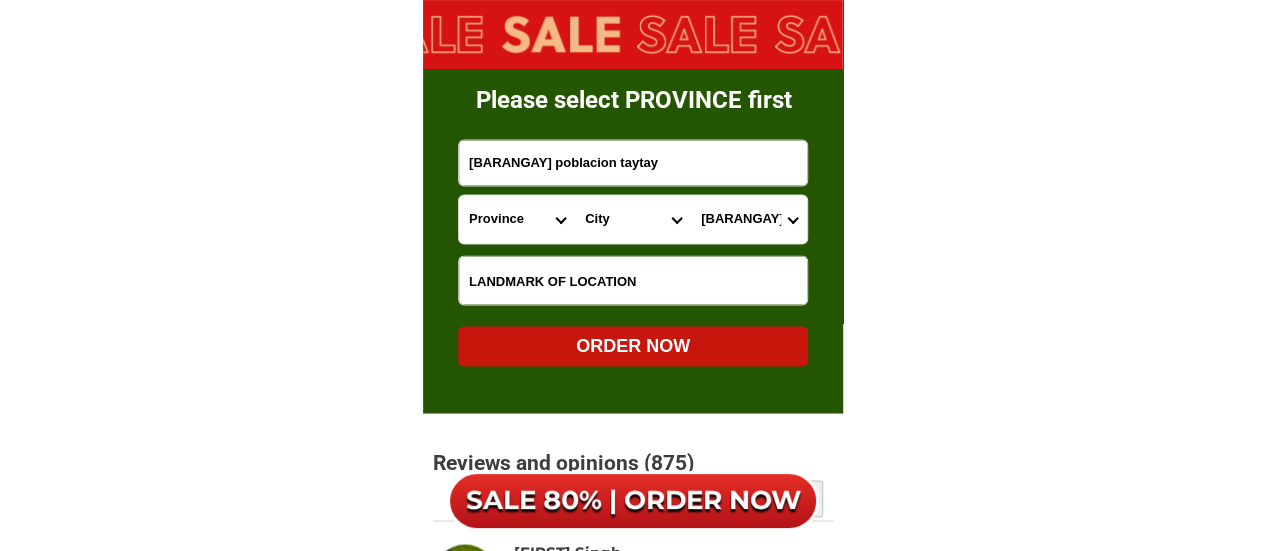 click on "City Aborlan Agutaya Araceli Balabac Bataraza Brookes-point Busuanga Cagayancillo Coron Culion Cuyo Dumaran El-nido Linapacan Narra Palawan-kalayaan Palawan-magsaysay Palawan-quezon Palawan-rizal Palawan-roxas Palawan-san-vicente Palawan-taytay Puerto-princesa-city Sofronio-espanola" at bounding box center (633, 219) 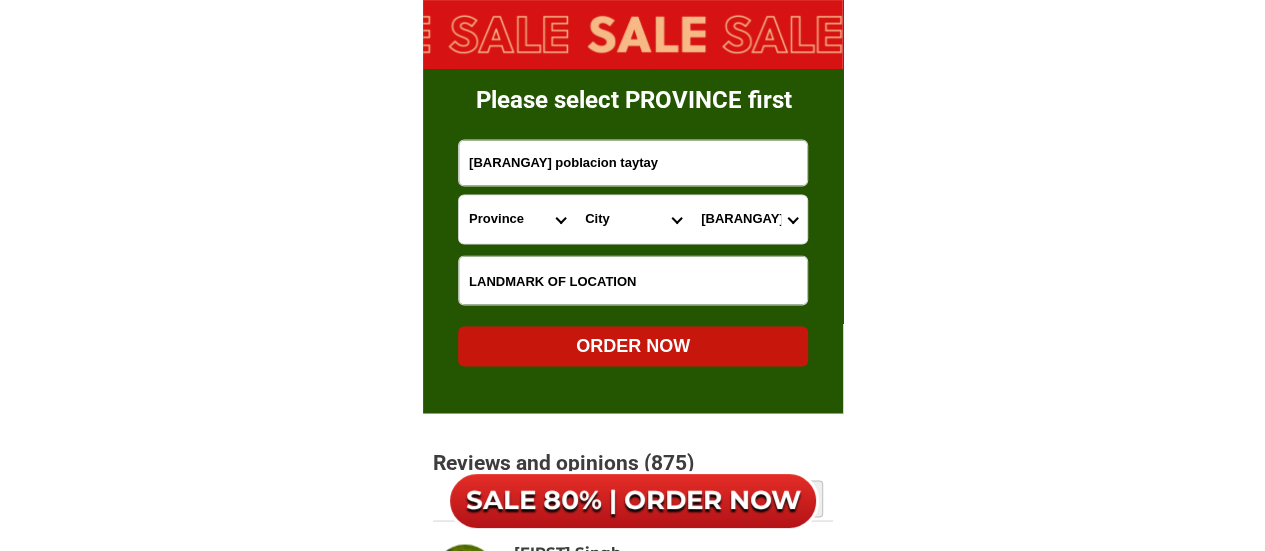 click on "City Aborlan Alacalian Banbanan Bantulan Baras (pangpang) Batas Bato Beton Busy bees Calawag Casian Cataban Debangan Depla Libertad Liminangcong Meytegued Minapla New guinlo Old guinlo Paglaum Paly Paly (paly island) Pamantolon Pancol Poblacion Pularaquen Pularaquen (canique) San jose Sandoval Silanga Talog Tumbod" at bounding box center [749, 219] 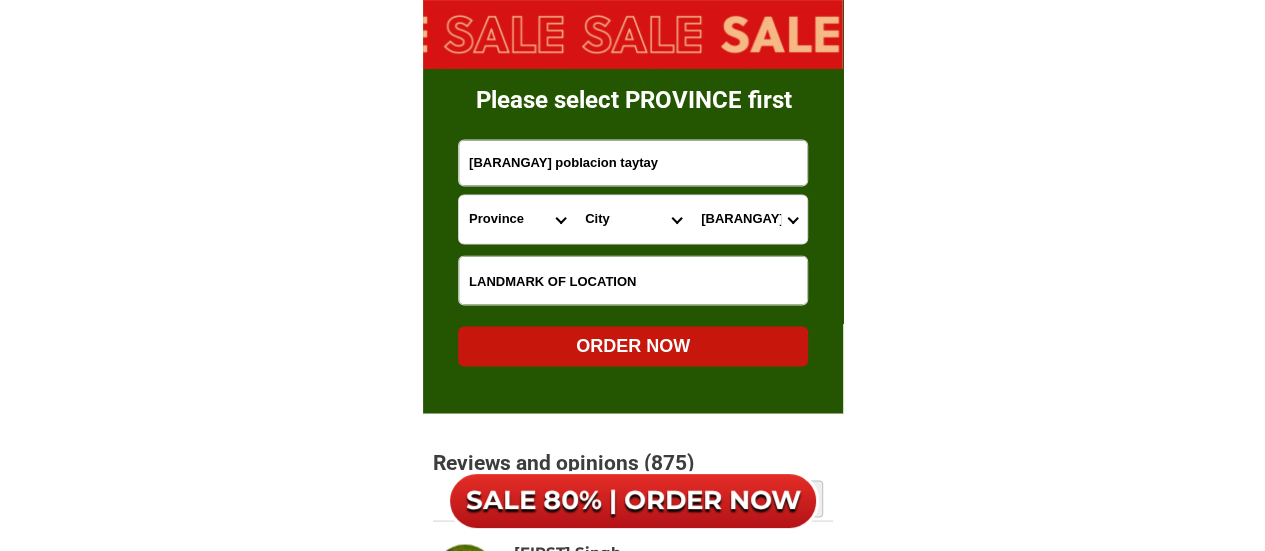 select on "[PHONE]" 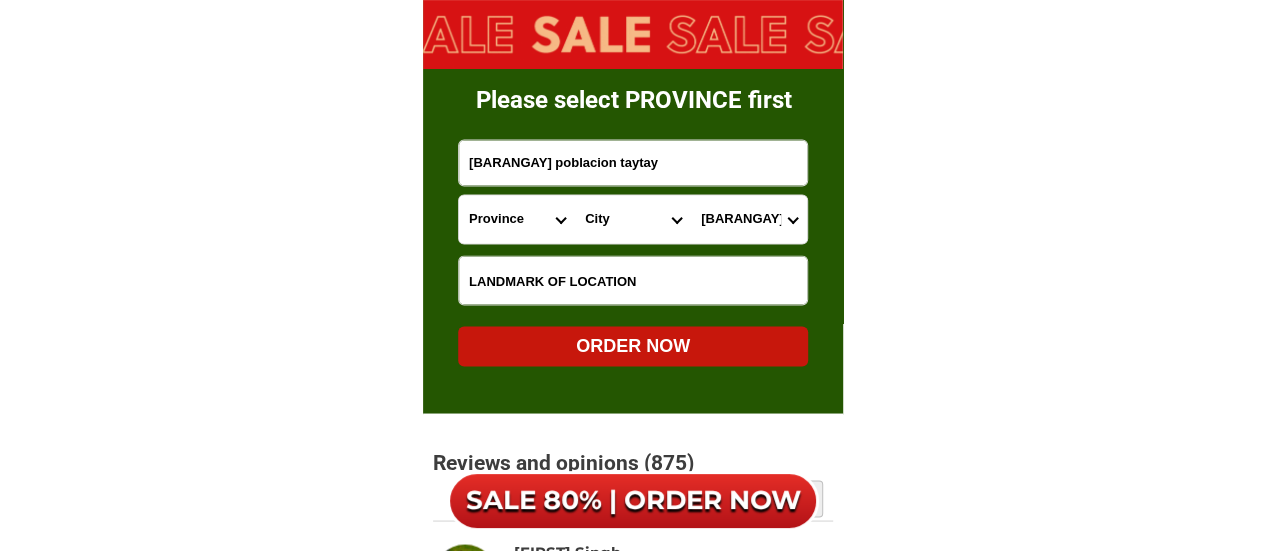 click on "City Aborlan Alacalian Banbanan Bantulan Baras (pangpang) Batas Bato Beton Busy bees Calawag Casian Cataban Debangan Depla Libertad Liminangcong Meytegued Minapla New guinlo Old guinlo Paglaum Paly Paly (paly island) Pamantolon Pancol Poblacion Pularaquen Pularaquen (canique) San jose Sandoval Silanga Talog Tumbod" at bounding box center (749, 219) 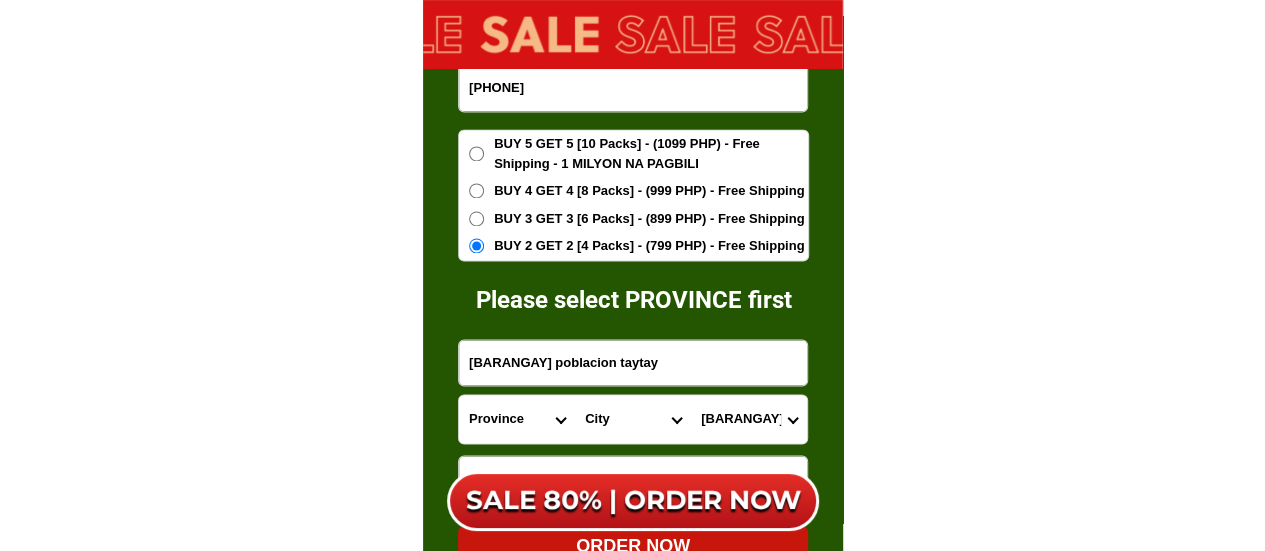scroll, scrollTop: 12714, scrollLeft: 0, axis: vertical 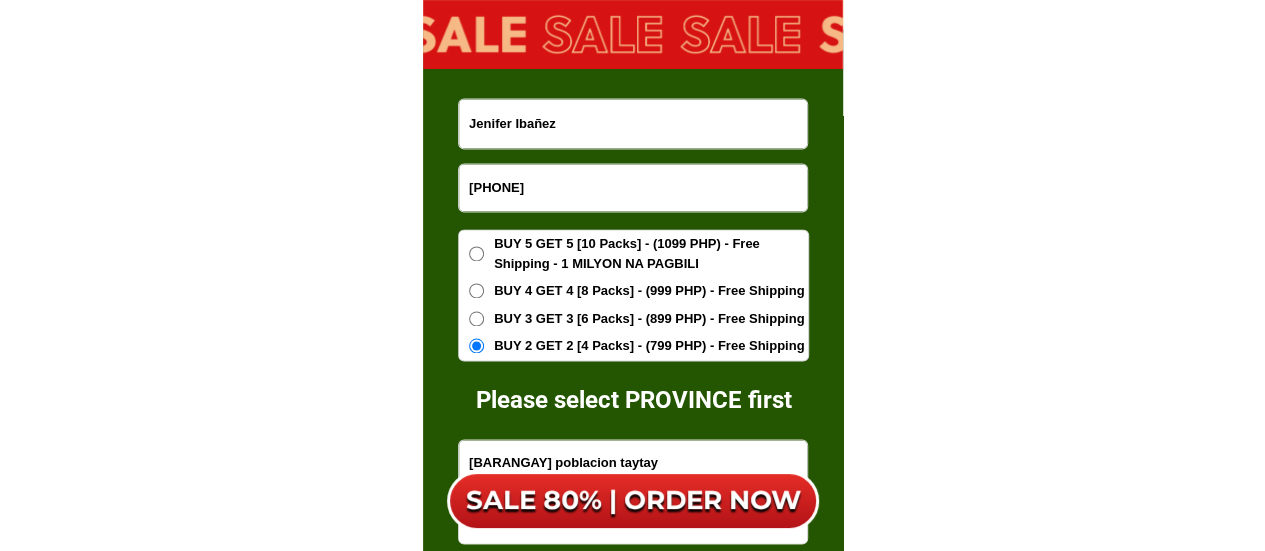 click on "BUY 5 GET 5 [10 Packs] - (1099 PHP) - Free Shipping - 1 MILYON NA PAGBILI" at bounding box center [651, 253] 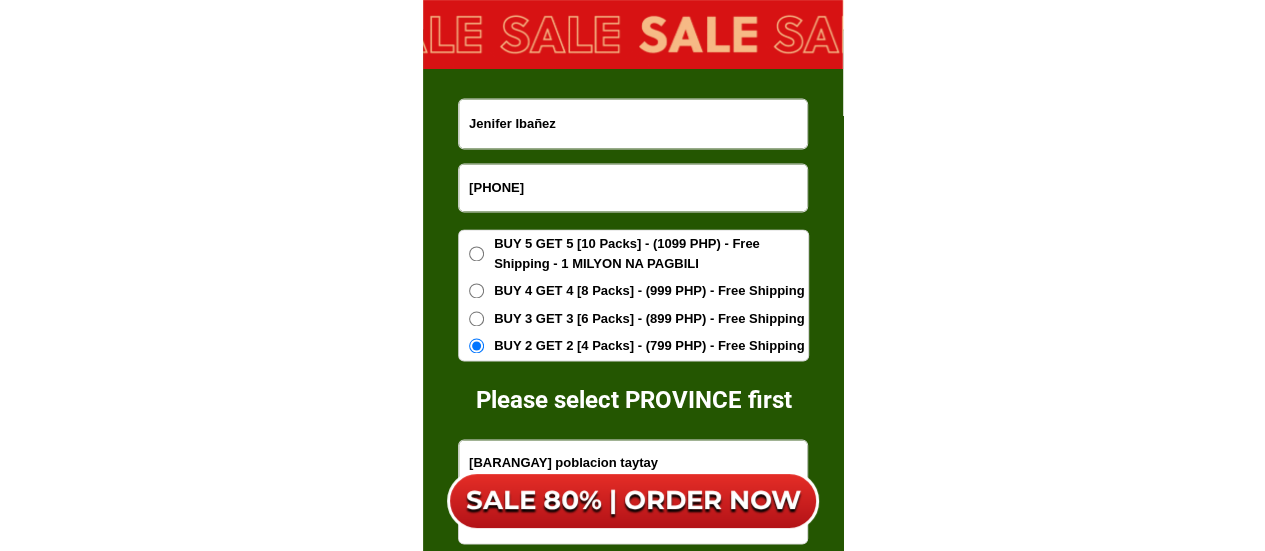 click on "BUY 5 GET 5 [10 Packs] - (1099 PHP) - Free Shipping - 1 MILYON NA PAGBILI" at bounding box center [476, 253] 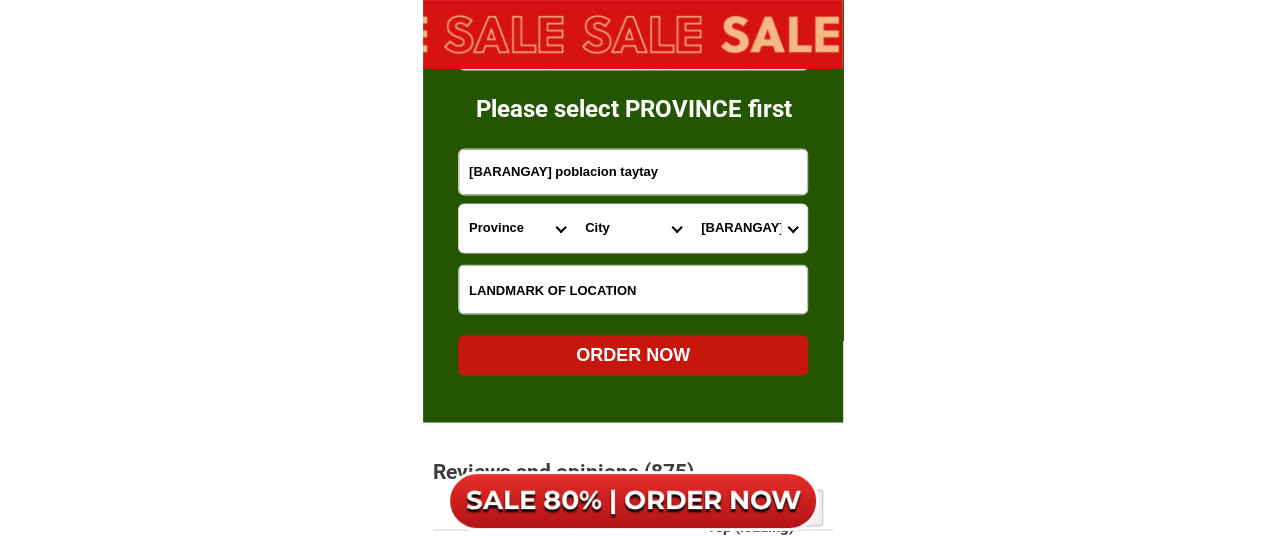 scroll, scrollTop: 13014, scrollLeft: 0, axis: vertical 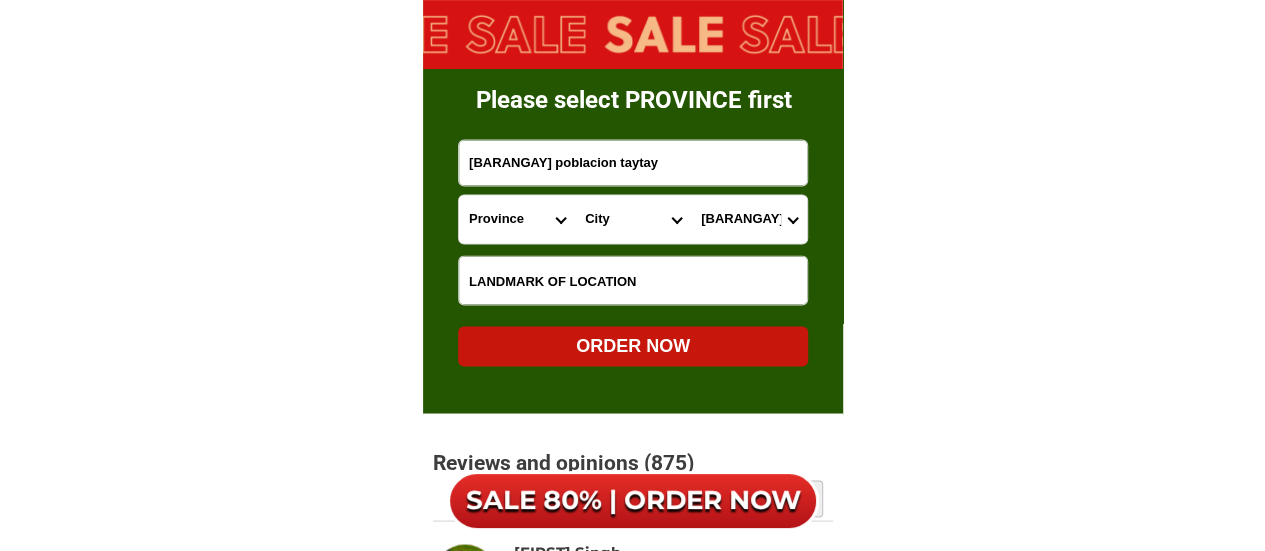 click on "ORDER NOW" at bounding box center [633, 345] 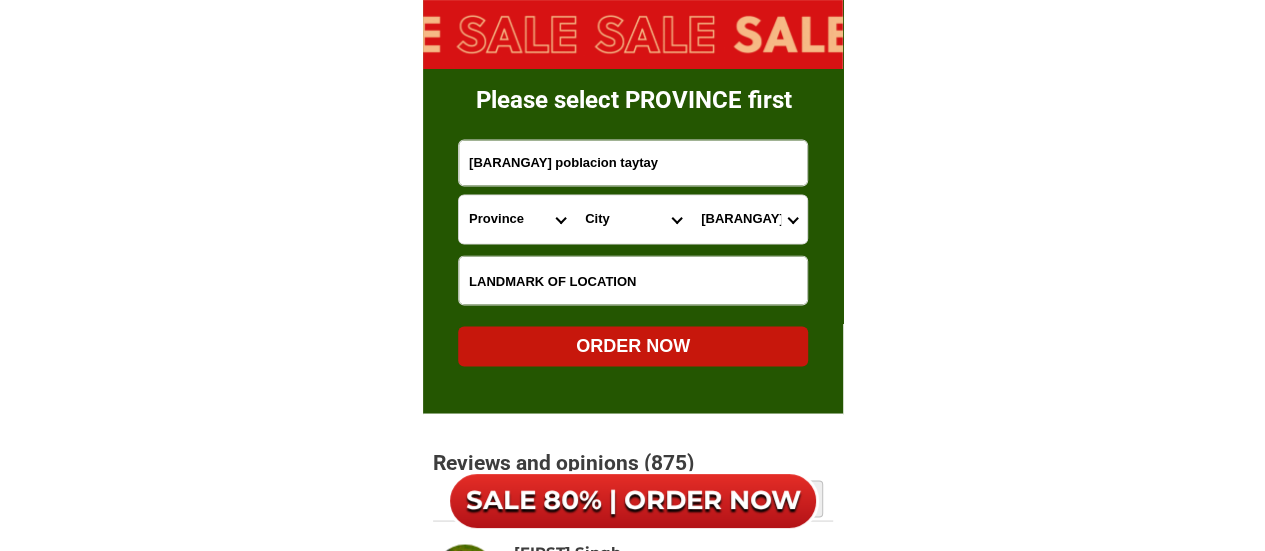 radio on "true" 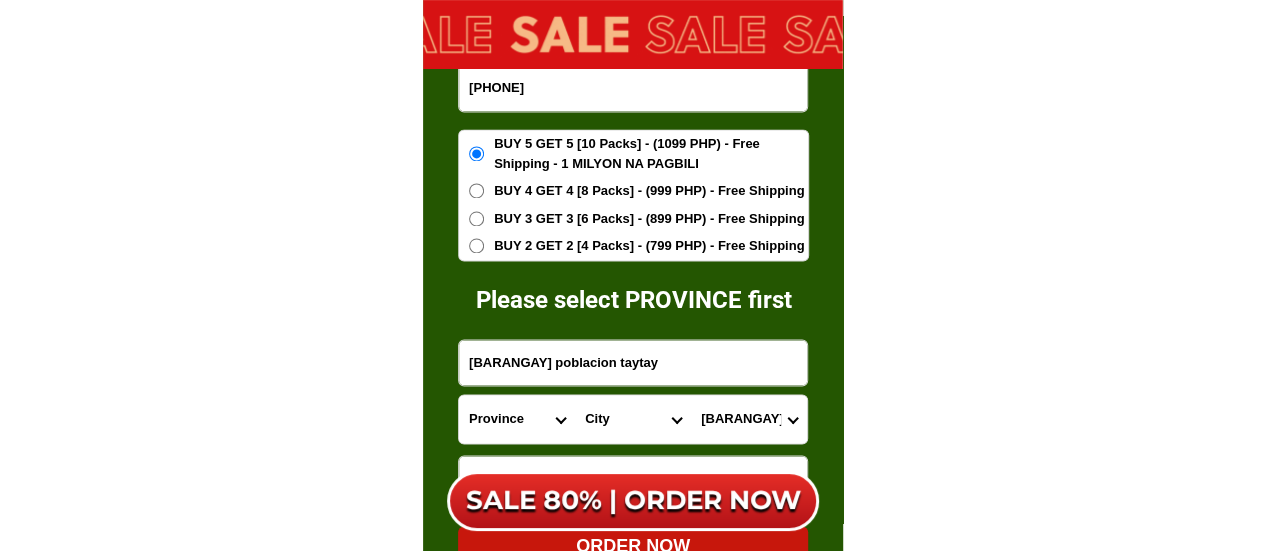 scroll, scrollTop: 12714, scrollLeft: 0, axis: vertical 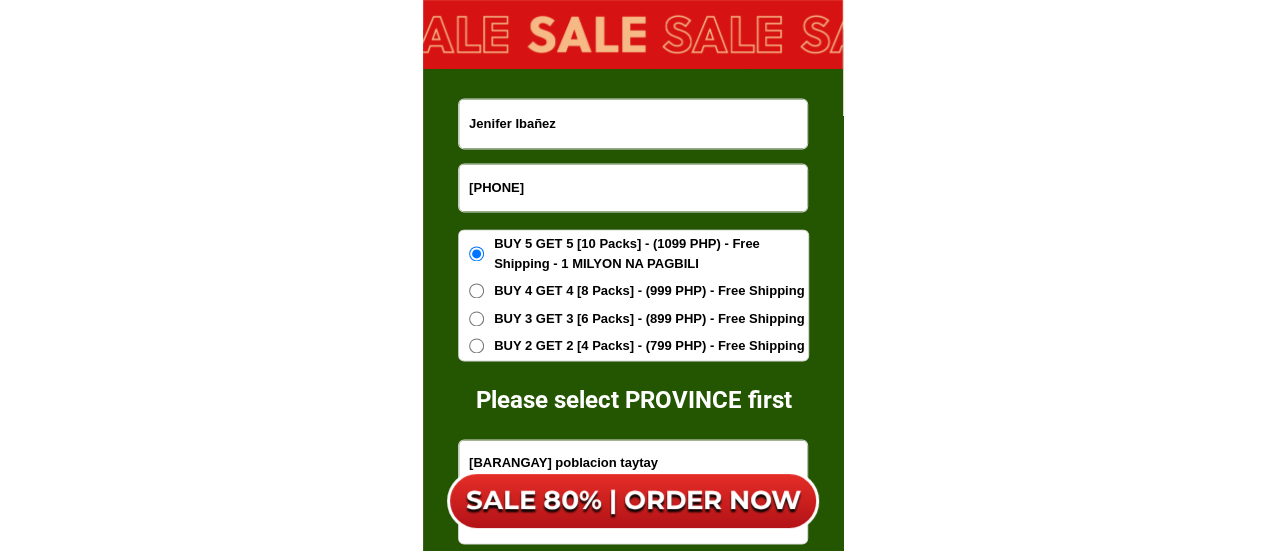 click on "[PHONE]" at bounding box center [633, 187] 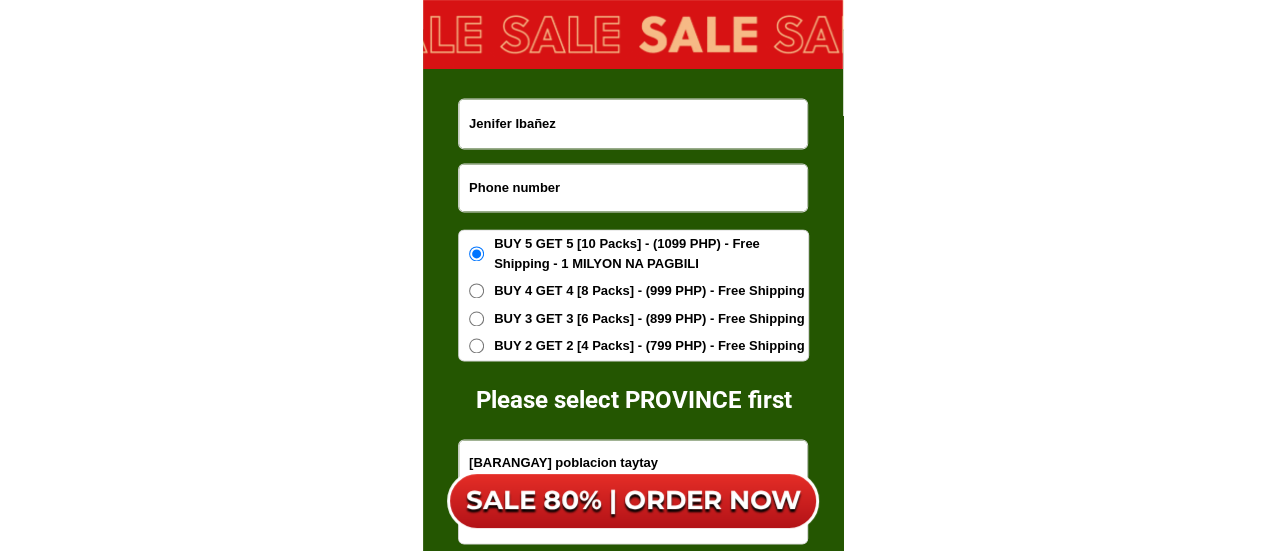 paste on "[PHONE]" 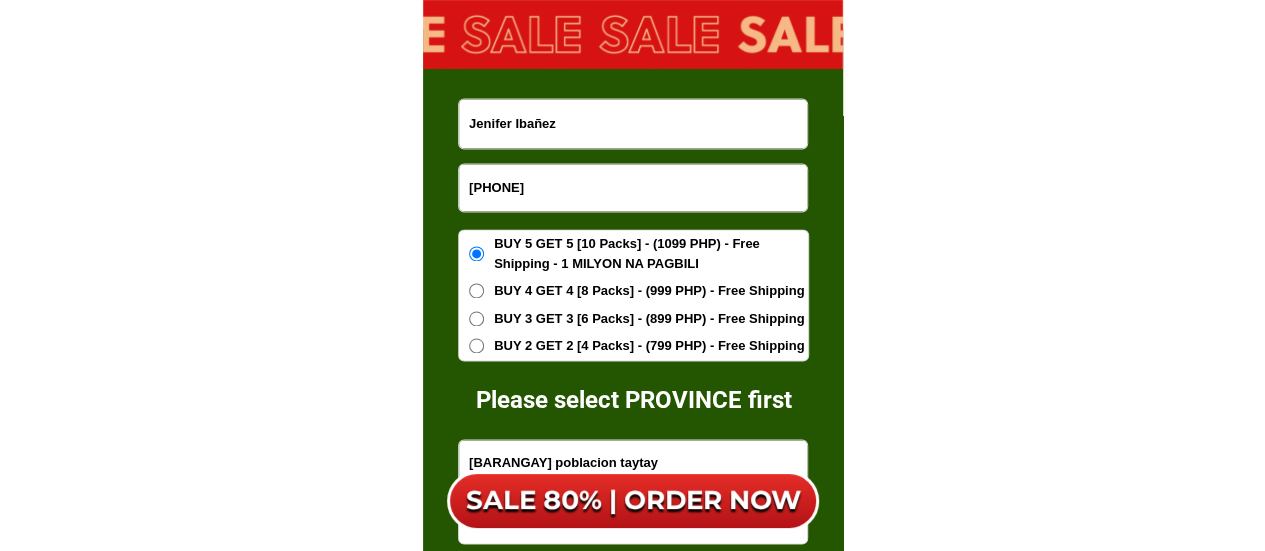 type on "[PHONE]" 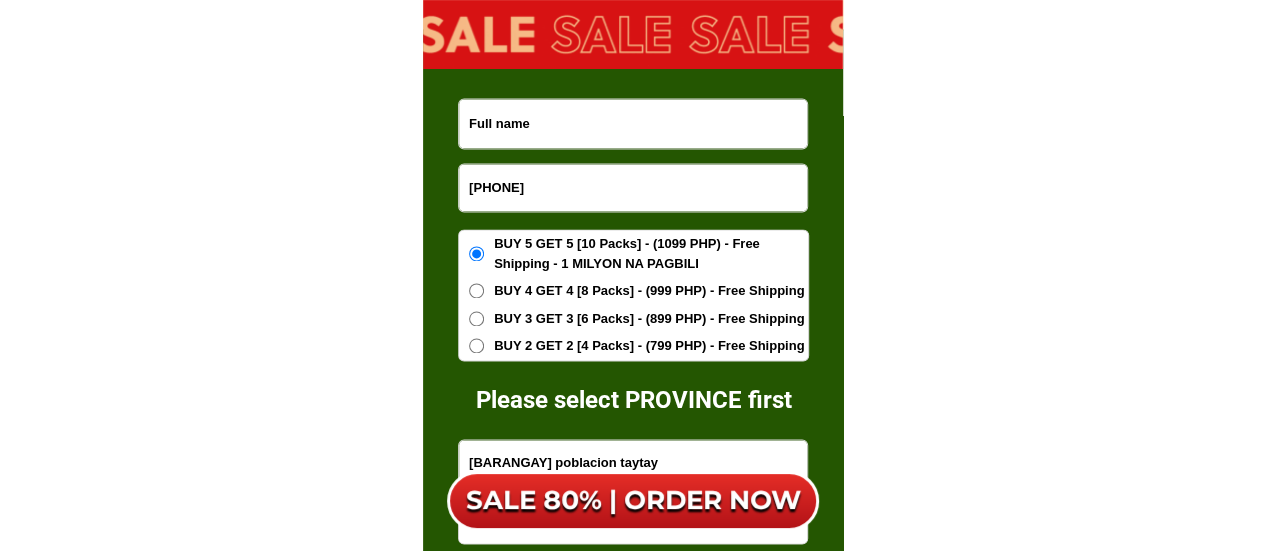 paste on "[FIRST]" 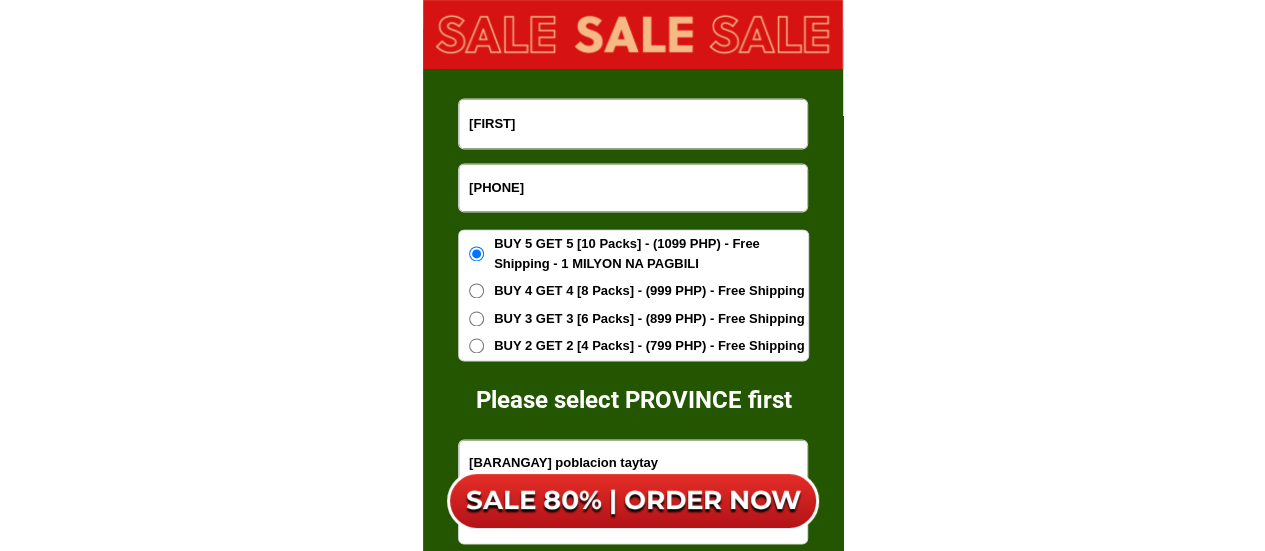 click on "[FIRST]" at bounding box center (633, 123) 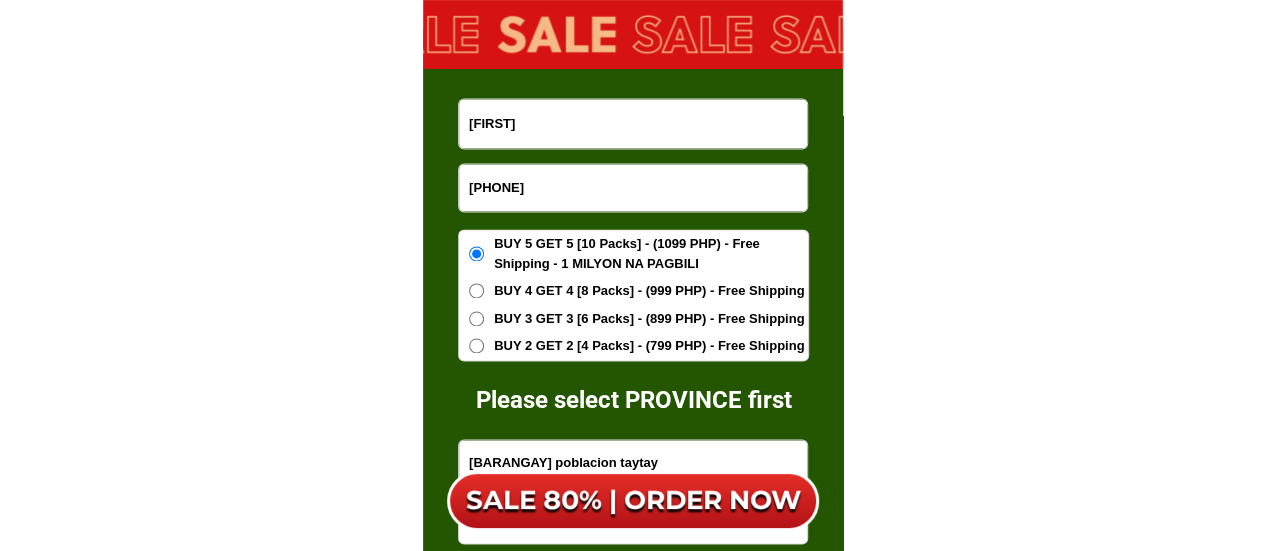 paste on "[LAST]" 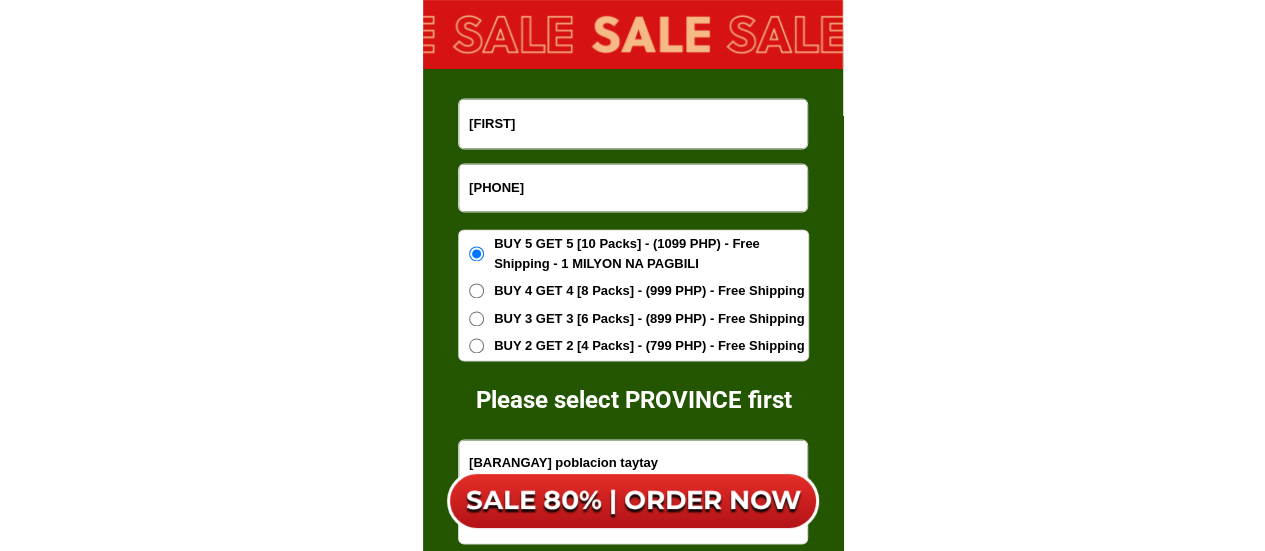 drag, startPoint x: 536, startPoint y: 123, endPoint x: 415, endPoint y: 124, distance: 121.004135 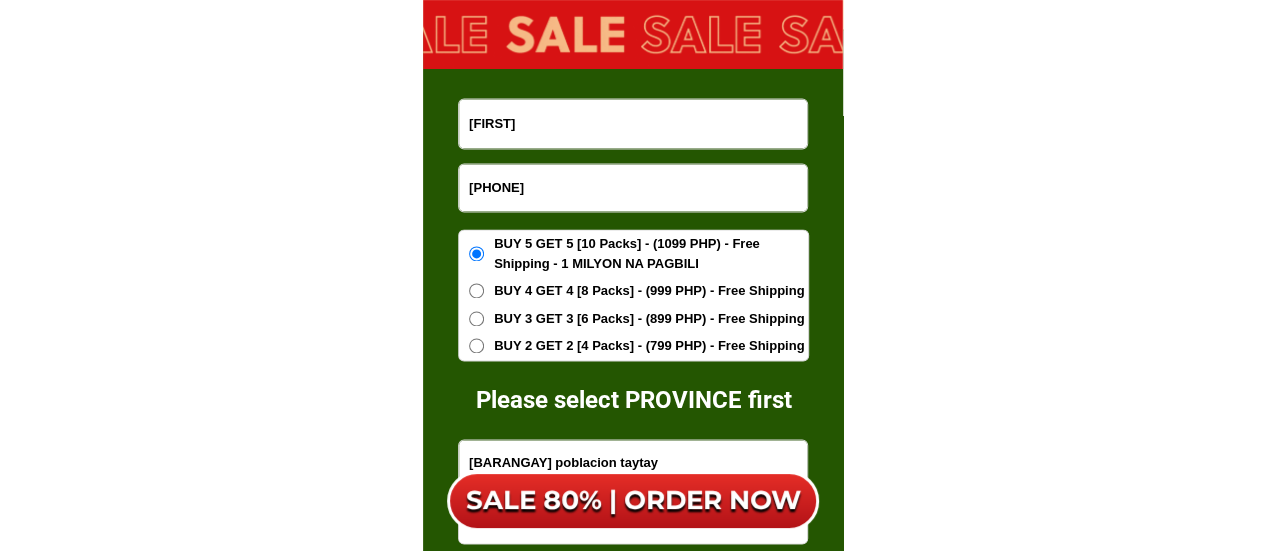 click on "Day 0 The skin is dull andthe wrinkles are obvious Day 14 Skin texture is more even,wrinkles are reduced Day 30 Natural" at bounding box center (632, -5364) 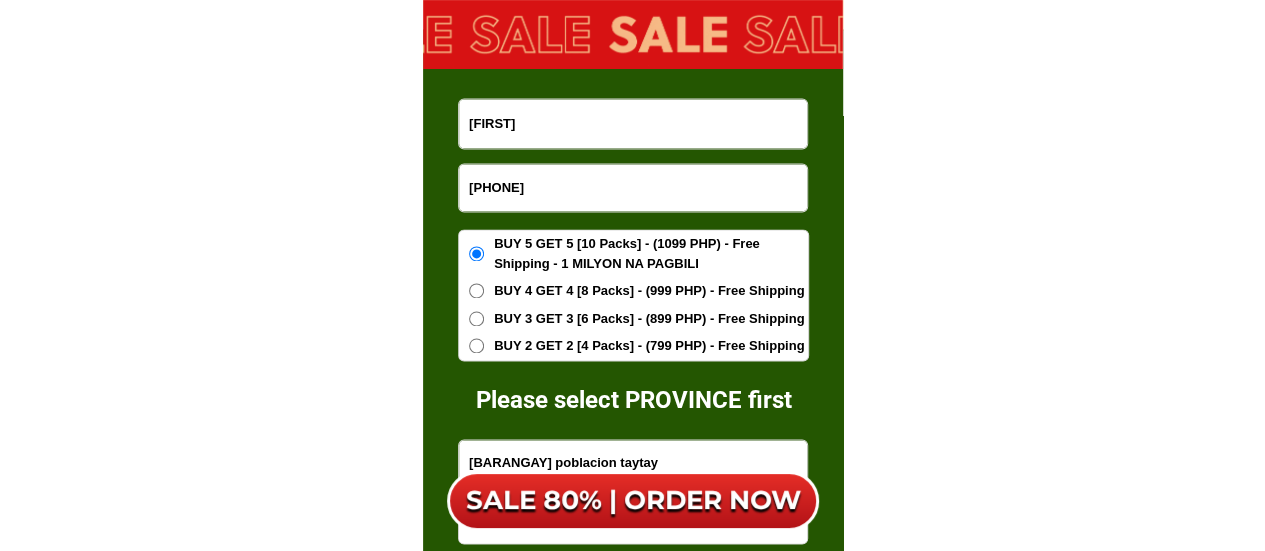type on "[FIRST]" 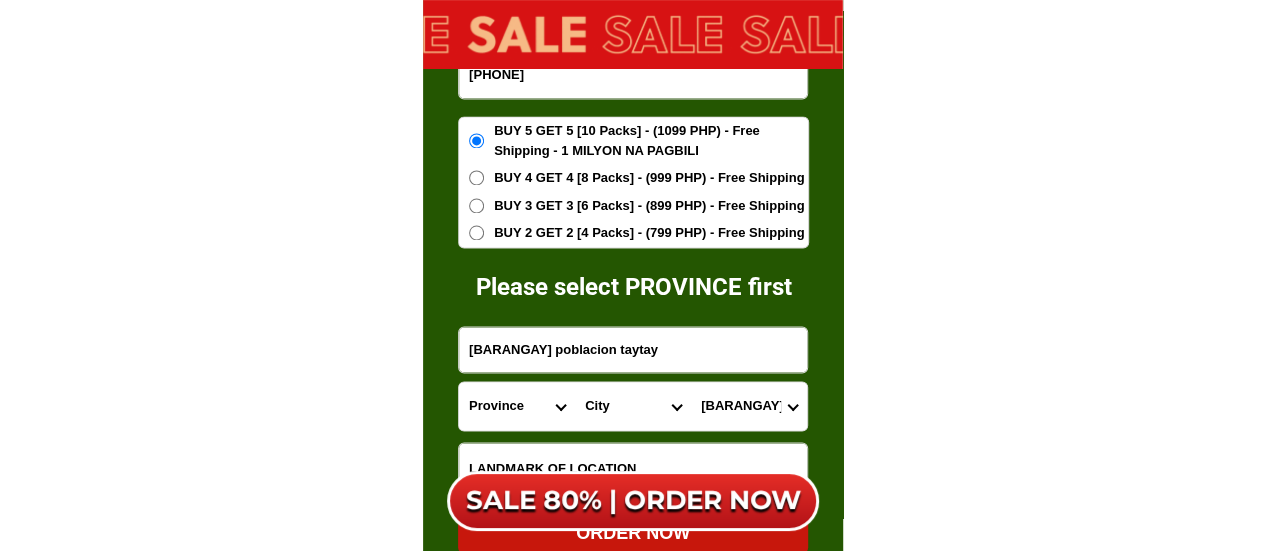scroll, scrollTop: 13014, scrollLeft: 0, axis: vertical 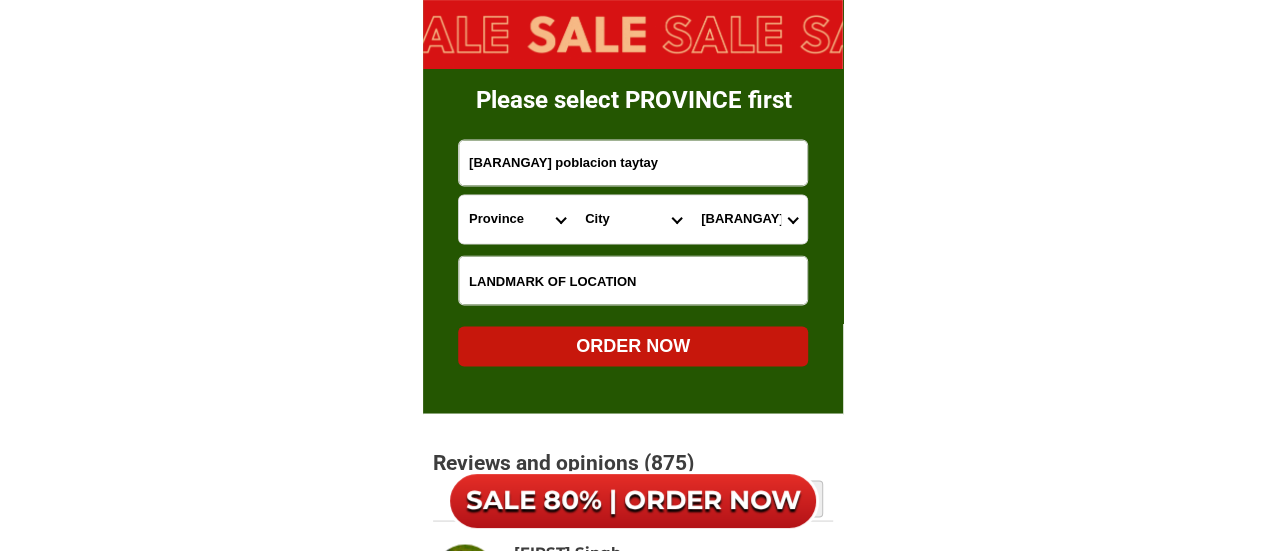 click on "[PROVINCE] Abra [PROVINCE] Agusan-del-norte [PROVINCE] Agusan-del-sur [PROVINCE] Aklan [PROVINCE] Albay [PROVINCE] Antique [PROVINCE] Apayao [PROVINCE] Aurora [PROVINCE] Basilan [PROVINCE] Bataan [PROVINCE] Batanes [PROVINCE] Batangas [PROVINCE] Benguet [PROVINCE] Biliran [PROVINCE] Bohol [PROVINCE] Bukidnon [PROVINCE] Bulacan [PROVINCE] Cagayan [PROVINCE] Camarines-norte [PROVINCE] Camarines-sur [PROVINCE] Camiguin [PROVINCE] Capiz [PROVINCE] Catanduanes [PROVINCE] Cavite [PROVINCE] Cebu [PROVINCE] Cotabato [PROVINCE] Davao-de-oro [PROVINCE] Davao-del-norte [PROVINCE] Davao-del-sur [PROVINCE] Davao-occidental [PROVINCE] Davao-oriental [PROVINCE] Dinagat-islands [PROVINCE] Eastern-samar [PROVINCE] Guimaras [PROVINCE] Ifugao [PROVINCE] Ilocos-norte [PROVINCE] Ilocos-sur [PROVINCE] Iloilo [PROVINCE] Isabela [PROVINCE] Kalinga [PROVINCE] La-union [PROVINCE] Laguna [PROVINCE] Lanao-del-norte [PROVINCE] Lanao-del-sur [PROVINCE] Leyte [PROVINCE] Maguindanao [PROVINCE] Marinduque [PROVINCE] Masbate [METRO] Metro-manila [PROVINCE] Misamis-occidental [PROVINCE] Misamis-oriental [PROVINCE] Mountain-province [PROVINCE] Negros-occidental [PROVINCE] Negros-oriental [PROVINCE] Northern-samar [PROVINCE] Nueva-ecija [PROVINCE] Nueva-vizcaya [PROVINCE] Occidental-mindoro [PROVINCE] Oriental-mindoro [PROVINCE] Palawan [PROVINCE] Pampanga [PROVINCE] Pangasinan [PROVINCE] Quezon [PROVINCE] Quirino [PROVINCE] Rizal [PROVINCE] Romblon [PROVINCE] Sarangani [PROVINCE] Siquijor [PROVINCE] Sorsogon [PROVINCE] South-cotabato [PROVINCE] Southern-leyte [PROVINCE] Sultan-kudarat [PROVINCE] Sulu [PROVINCE] Surigao-del-norte [PROVINCE] Surigao-del-sur [PROVINCE] Tarlac [PROVINCE] Tawi-tawi [PROVINCE] Western-samar [PROVINCE] Zambales [PROVINCE] Zamboanga-del-norte [PROVINCE] Zamboanga-del-sur [PROVINCE] Zamboanga-sibugay" at bounding box center (517, 219) 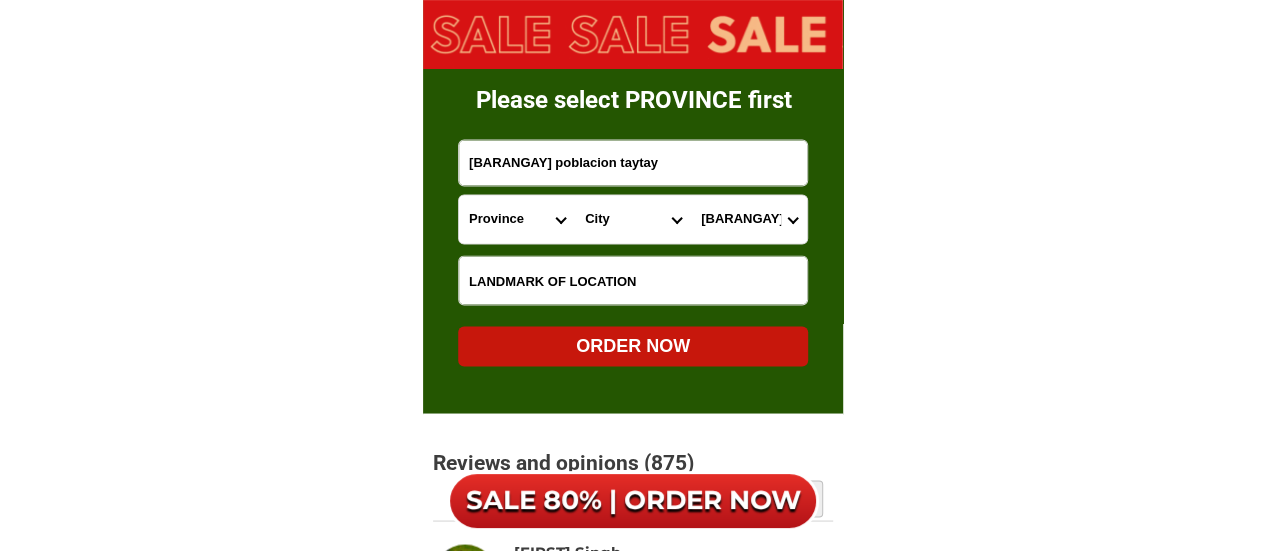 select on "[PHONE]" 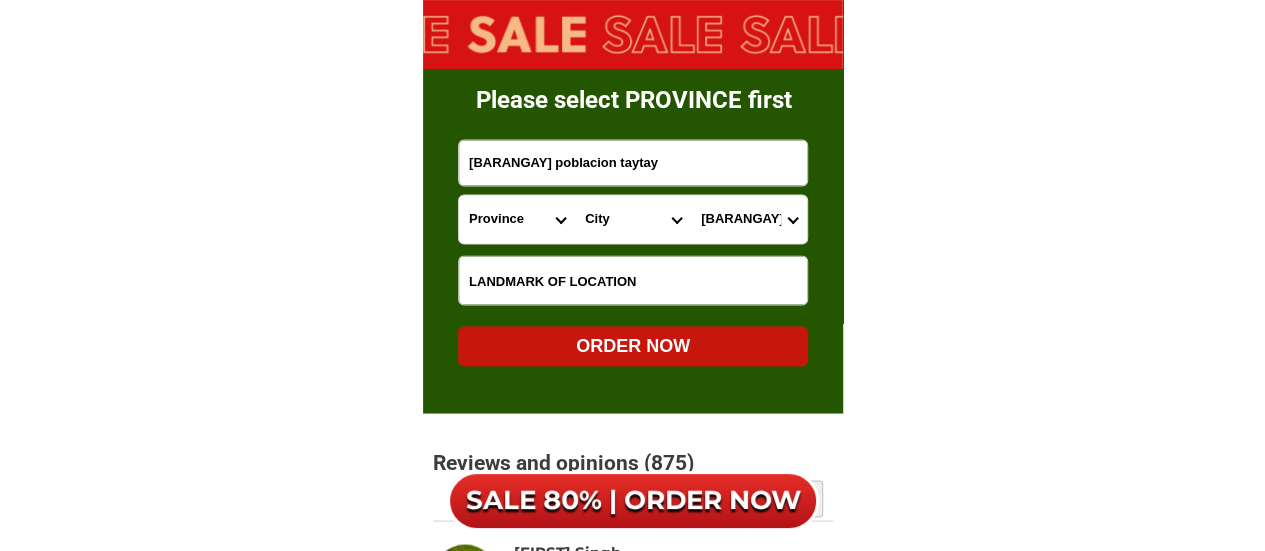 click on "[PROVINCE] Abra [PROVINCE] Agusan-del-norte [PROVINCE] Agusan-del-sur [PROVINCE] Aklan [PROVINCE] Albay [PROVINCE] Antique [PROVINCE] Apayao [PROVINCE] Aurora [PROVINCE] Basilan [PROVINCE] Bataan [PROVINCE] Batanes [PROVINCE] Batangas [PROVINCE] Benguet [PROVINCE] Biliran [PROVINCE] Bohol [PROVINCE] Bukidnon [PROVINCE] Bulacan [PROVINCE] Cagayan [PROVINCE] Camarines-norte [PROVINCE] Camarines-sur [PROVINCE] Camiguin [PROVINCE] Capiz [PROVINCE] Catanduanes [PROVINCE] Cavite [PROVINCE] Cebu [PROVINCE] Cotabato [PROVINCE] Davao-de-oro [PROVINCE] Davao-del-norte [PROVINCE] Davao-del-sur [PROVINCE] Davao-occidental [PROVINCE] Davao-oriental [PROVINCE] Dinagat-islands [PROVINCE] Eastern-samar [PROVINCE] Guimaras [PROVINCE] Ifugao [PROVINCE] Ilocos-norte [PROVINCE] Ilocos-sur [PROVINCE] Iloilo [PROVINCE] Isabela [PROVINCE] Kalinga [PROVINCE] La-union [PROVINCE] Laguna [PROVINCE] Lanao-del-norte [PROVINCE] Lanao-del-sur [PROVINCE] Leyte [PROVINCE] Maguindanao [PROVINCE] Marinduque [PROVINCE] Masbate [METRO] Metro-manila [PROVINCE] Misamis-occidental [PROVINCE] Misamis-oriental [PROVINCE] Mountain-province [PROVINCE] Negros-occidental [PROVINCE] Negros-oriental [PROVINCE] Northern-samar [PROVINCE] Nueva-ecija [PROVINCE] Nueva-vizcaya [PROVINCE] Occidental-mindoro [PROVINCE] Oriental-mindoro [PROVINCE] Palawan [PROVINCE] Pampanga [PROVINCE] Pangasinan [PROVINCE] Quezon [PROVINCE] Quirino [PROVINCE] Rizal [PROVINCE] Romblon [PROVINCE] Sarangani [PROVINCE] Siquijor [PROVINCE] Sorsogon [PROVINCE] South-cotabato [PROVINCE] Southern-leyte [PROVINCE] Sultan-kudarat [PROVINCE] Sulu [PROVINCE] Surigao-del-norte [PROVINCE] Surigao-del-sur [PROVINCE] Tarlac [PROVINCE] Tawi-tawi [PROVINCE] Western-samar [PROVINCE] Zambales [PROVINCE] Zamboanga-del-norte [PROVINCE] Zamboanga-del-sur [PROVINCE] Zamboanga-sibugay" at bounding box center (517, 219) 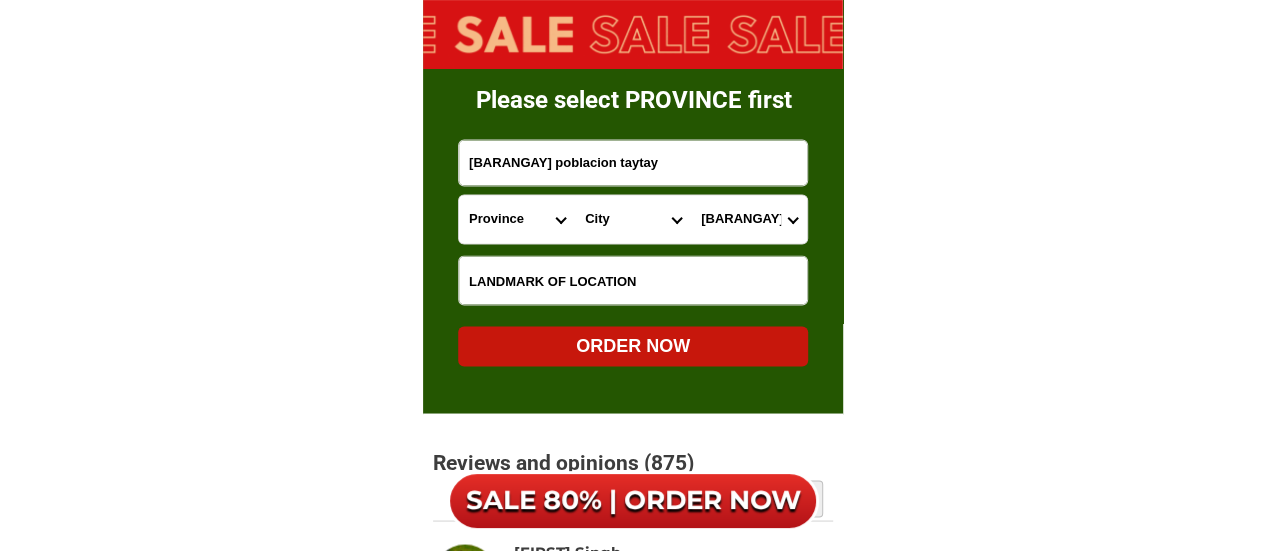 click on "City Binondo CALOOCAN Ermita Intramuros Las-pinas Makati Malabon-city Malate Mandaluyong Marikina Metro-manila-sampaloc Metro-manila-san-juan Metro-manila-san-miguel Metro-manila-san-nicolas Metro-manila-santa-ana Metro-manila-santa-mesa Muntinlupa Navotas-city North-caloocan Paco Pandacan Paranaque Pasay Pasig Pateros Port-area Quezon-city Quiapo SANTA-CRUZ SANTA-CRUZ Taguig TONDO I/II TONDO I/II Valenzuela-city" at bounding box center [633, 219] 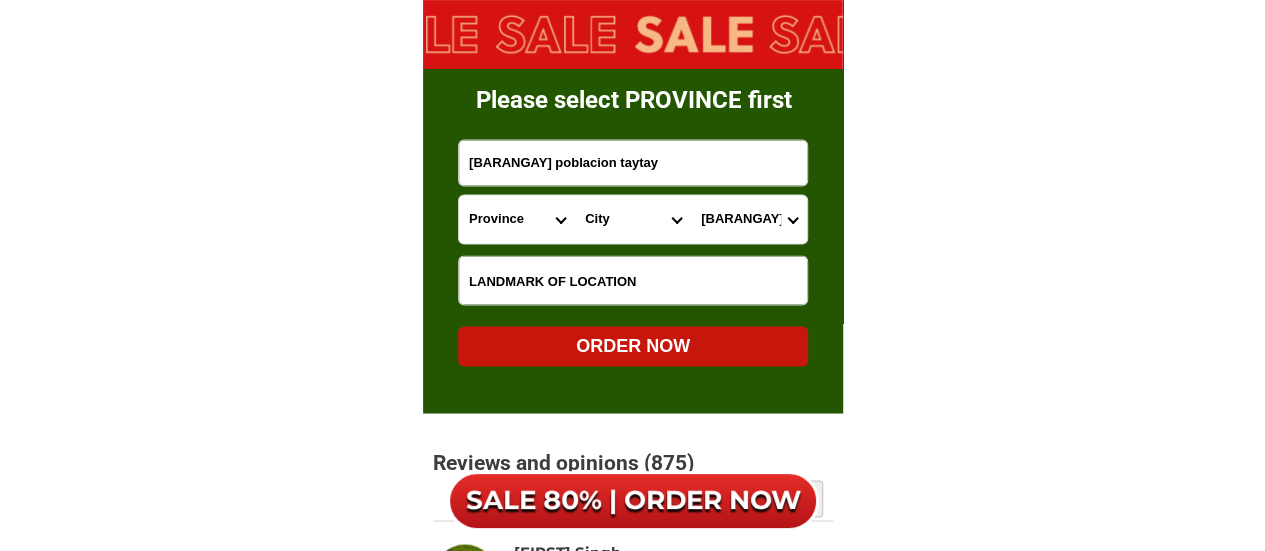 select on "[PHONE]" 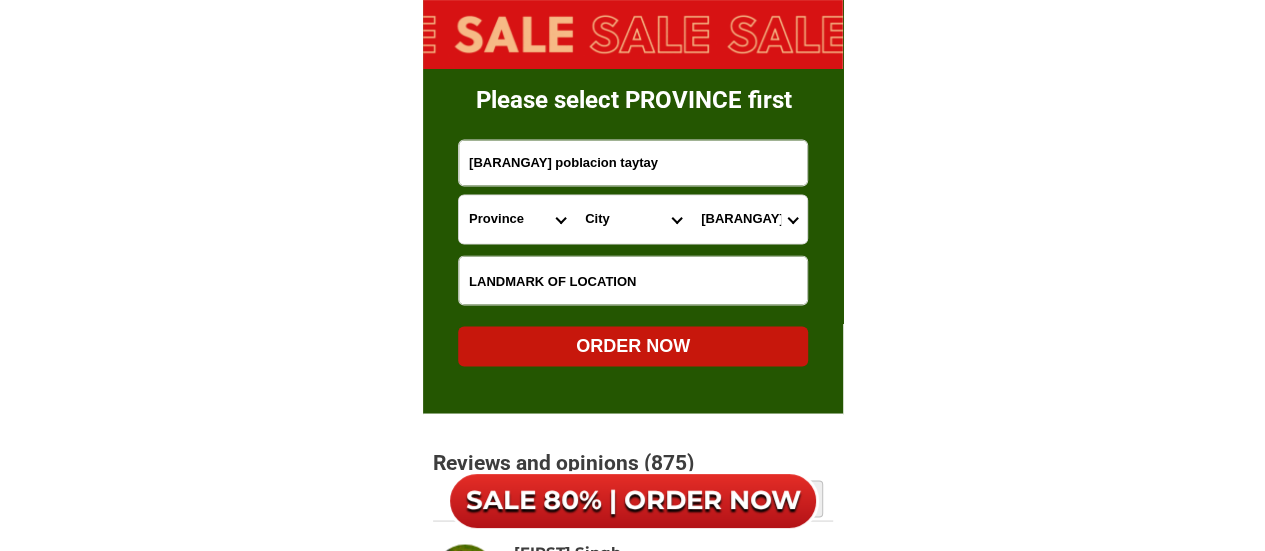 click on "City Binondo CALOOCAN Ermita Intramuros Las-pinas Makati Malabon-city Malate Mandaluyong Marikina Metro-manila-sampaloc Metro-manila-san-juan Metro-manila-san-miguel Metro-manila-san-nicolas Metro-manila-santa-ana Metro-manila-santa-mesa Muntinlupa Navotas-city North-caloocan Paco Pandacan Paranaque Pasay Pasig Pateros Port-area Quezon-city Quiapo SANTA-CRUZ SANTA-CRUZ Taguig TONDO I/II TONDO I/II Valenzuela-city" at bounding box center [633, 219] 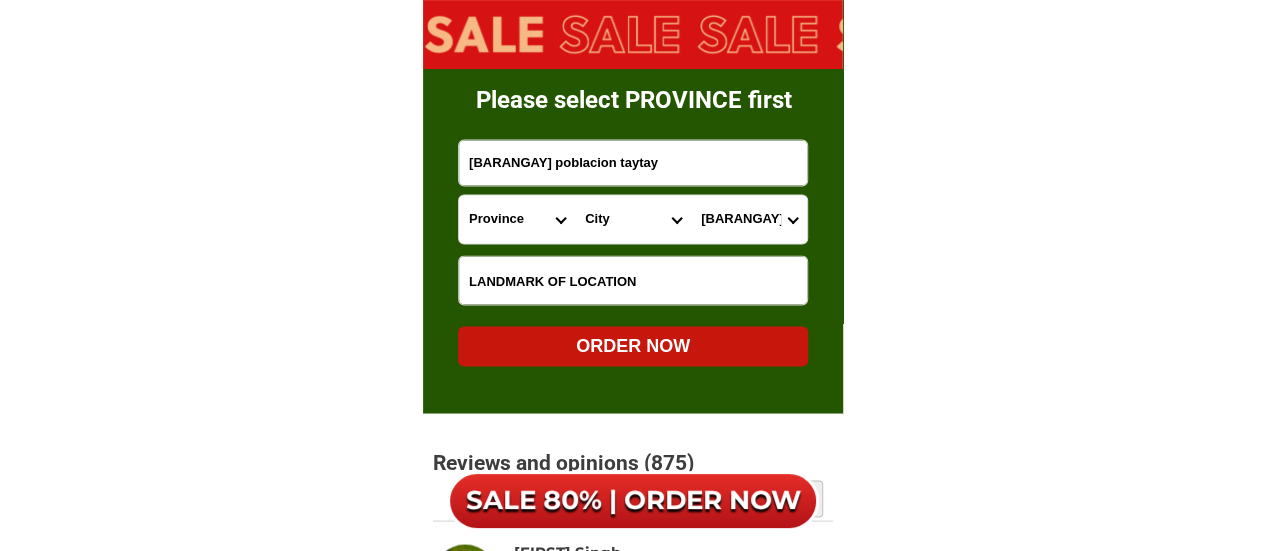click on "Barangay Barangay 1 Barangay 10 Barangay 100 Barangay 101 Barangay 102 Barangay 103 Barangay 104 Barangay 105 Barangay 106 Barangay 107 Barangay 108 Barangay 109 Barangay 11 Barangay 110 Barangay 111 Barangay 112 Barangay 113 Barangay 114 Barangay 115 Barangay 116 Barangay 117 Barangay 118 Barangay 119 Barangay 12 Barangay 120 Barangay 121 Barangay 122 Barangay 123 Barangay 124 Barangay 125 Barangay 126 Barangay 127 Barangay 128 Barangay 129 Barangay 13 Barangay 130 Barangay 131 Barangay 132 Barangay 133 Barangay 134 Barangay 135 Barangay 136 Barangay 137 Barangay 138 Barangay 139 Barangay 14 Barangay 140 Barangay 141 Barangay 142 Barangay 143 Barangay 144 Barangay 145 Barangay 146 Barangay 147 Barangay 148 Barangay 149 Barangay 15 Barangay 150 Barangay 151 Barangay 152 Barangay 153 Barangay 154 Barangay 155 Barangay 156 Barangay 157 Barangay 158 Barangay 159 Barangay 16 Barangay 160 Barangay 161 Barangay 162 Barangay 163 Barangay 164 Barangay 165 Barangay 166 Barangay 167 Barangay 168 Barangay 169 Barangay 2" at bounding box center (749, 219) 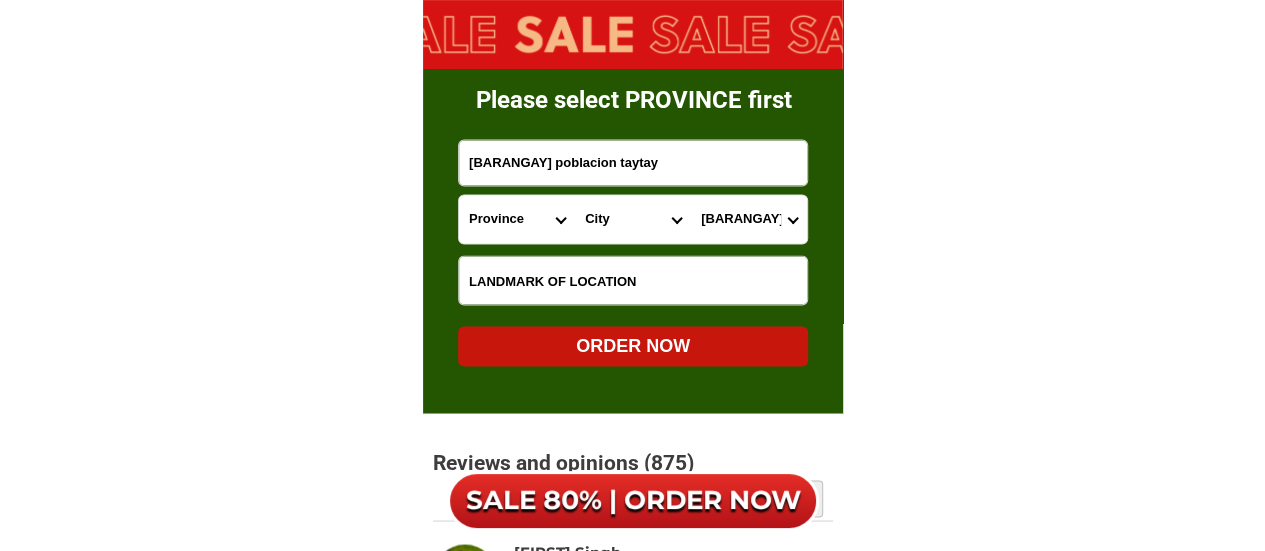 select on "[PHONE]" 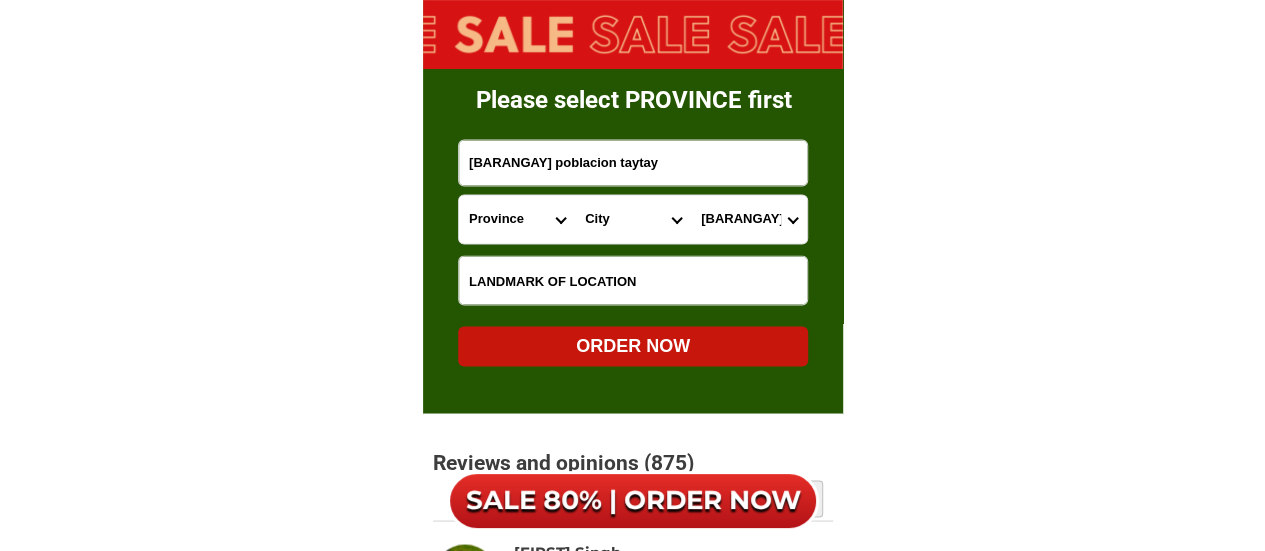 click on "Barangay Barangay 1 Barangay 10 Barangay 100 Barangay 101 Barangay 102 Barangay 103 Barangay 104 Barangay 105 Barangay 106 Barangay 107 Barangay 108 Barangay 109 Barangay 11 Barangay 110 Barangay 111 Barangay 112 Barangay 113 Barangay 114 Barangay 115 Barangay 116 Barangay 117 Barangay 118 Barangay 119 Barangay 12 Barangay 120 Barangay 121 Barangay 122 Barangay 123 Barangay 124 Barangay 125 Barangay 126 Barangay 127 Barangay 128 Barangay 129 Barangay 13 Barangay 130 Barangay 131 Barangay 132 Barangay 133 Barangay 134 Barangay 135 Barangay 136 Barangay 137 Barangay 138 Barangay 139 Barangay 14 Barangay 140 Barangay 141 Barangay 142 Barangay 143 Barangay 144 Barangay 145 Barangay 146 Barangay 147 Barangay 148 Barangay 149 Barangay 15 Barangay 150 Barangay 151 Barangay 152 Barangay 153 Barangay 154 Barangay 155 Barangay 156 Barangay 157 Barangay 158 Barangay 159 Barangay 16 Barangay 160 Barangay 161 Barangay 162 Barangay 163 Barangay 164 Barangay 165 Barangay 166 Barangay 167 Barangay 168 Barangay 169 Barangay 2" at bounding box center [749, 219] 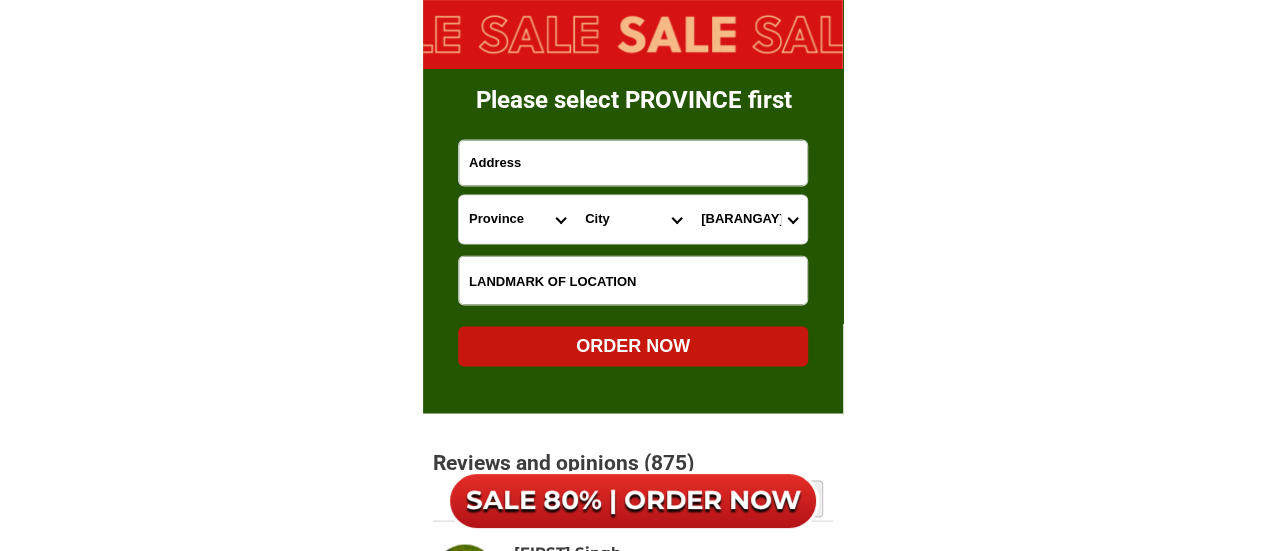 click at bounding box center (633, 162) 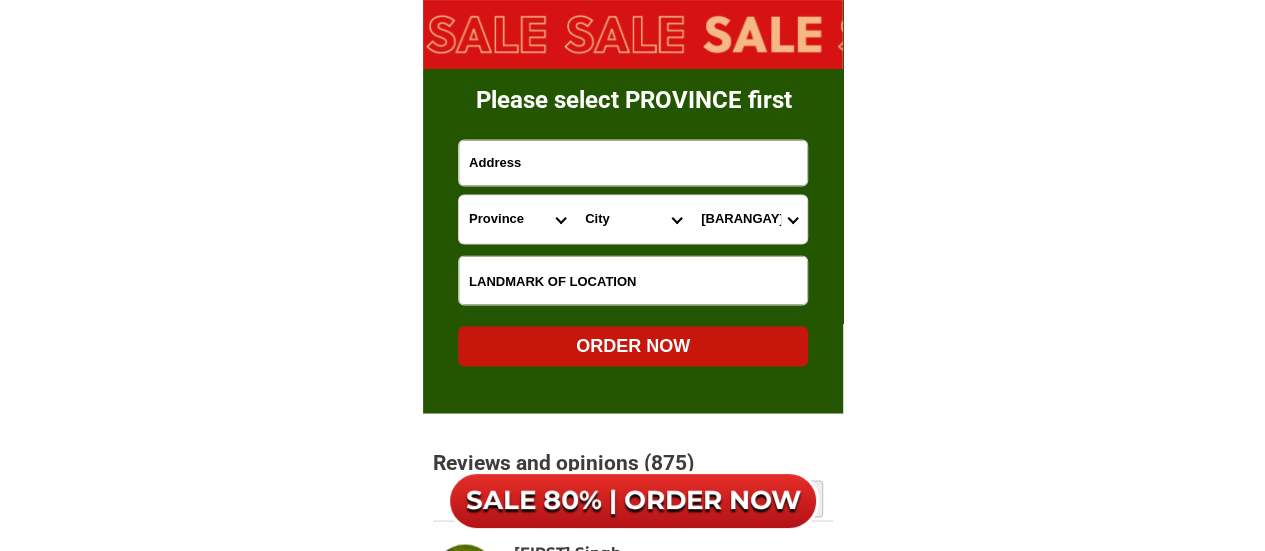 paste on "Phase 4 package 5 block 19 lot 29 Bagong Silang Caloocan City" 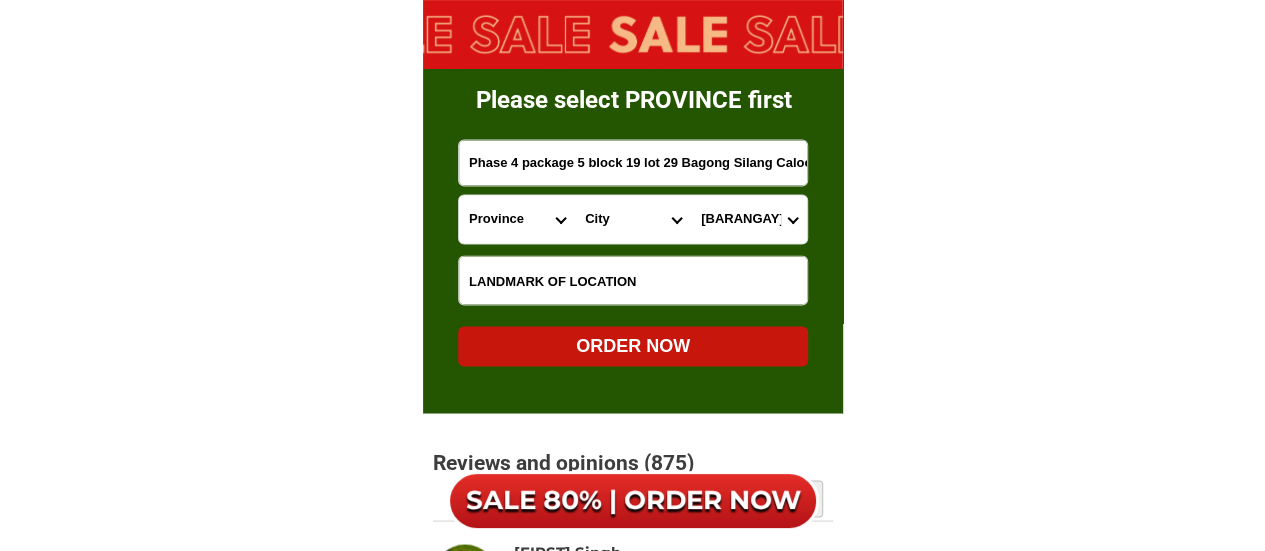 scroll, scrollTop: 0, scrollLeft: 55, axis: horizontal 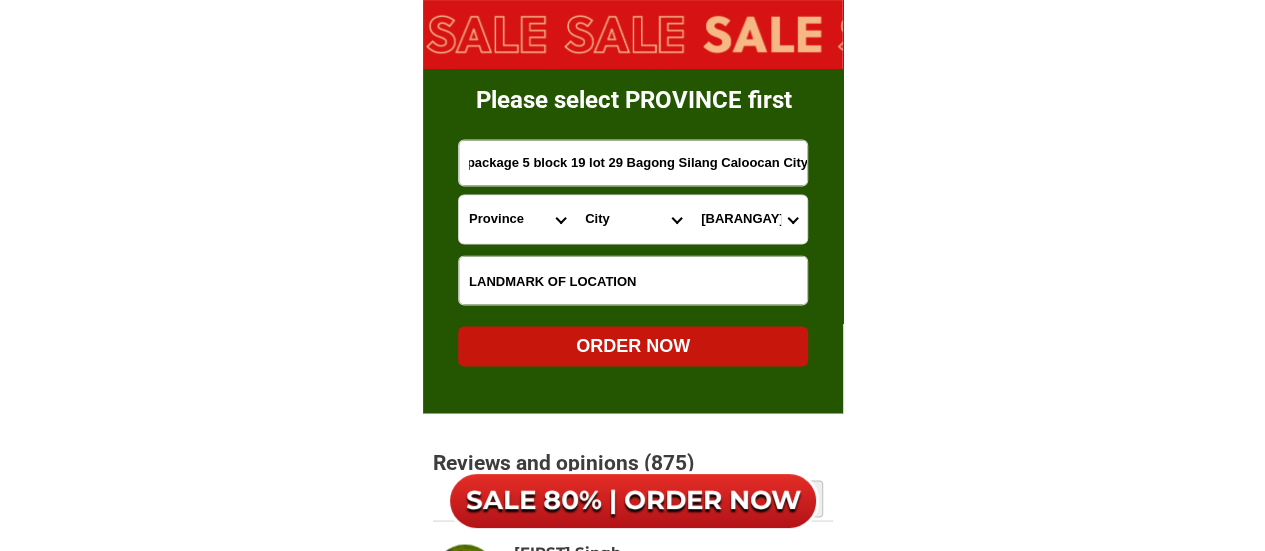 type on "Phase 4 package 5 block 19 lot 29 Bagong Silang Caloocan City" 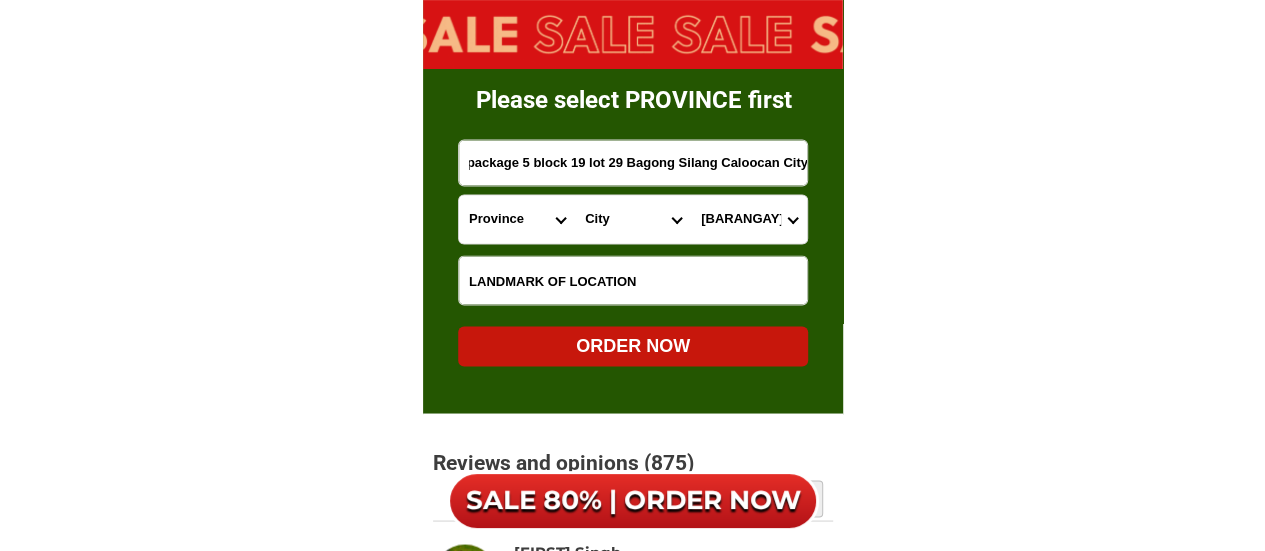 scroll, scrollTop: 0, scrollLeft: 0, axis: both 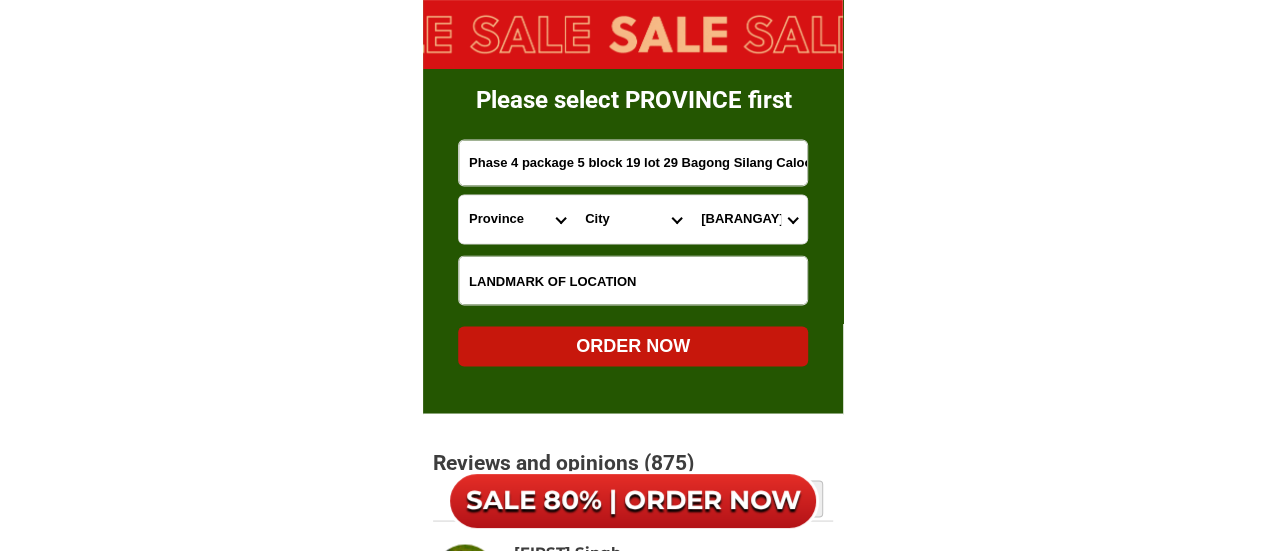 click on "ORDER NOW" at bounding box center (633, 345) 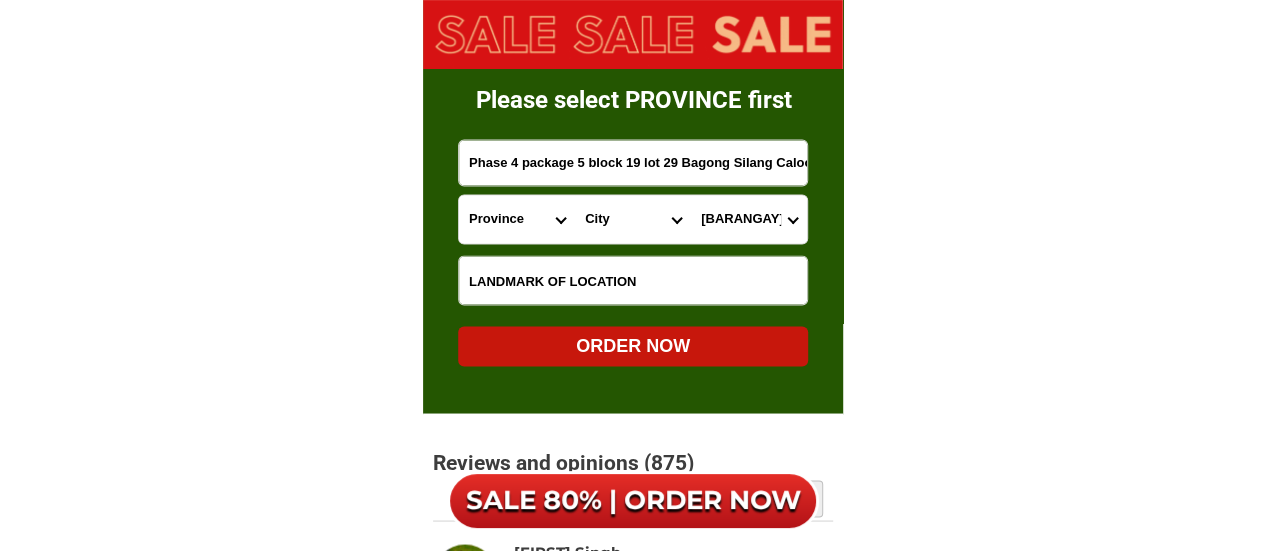 radio on "true" 